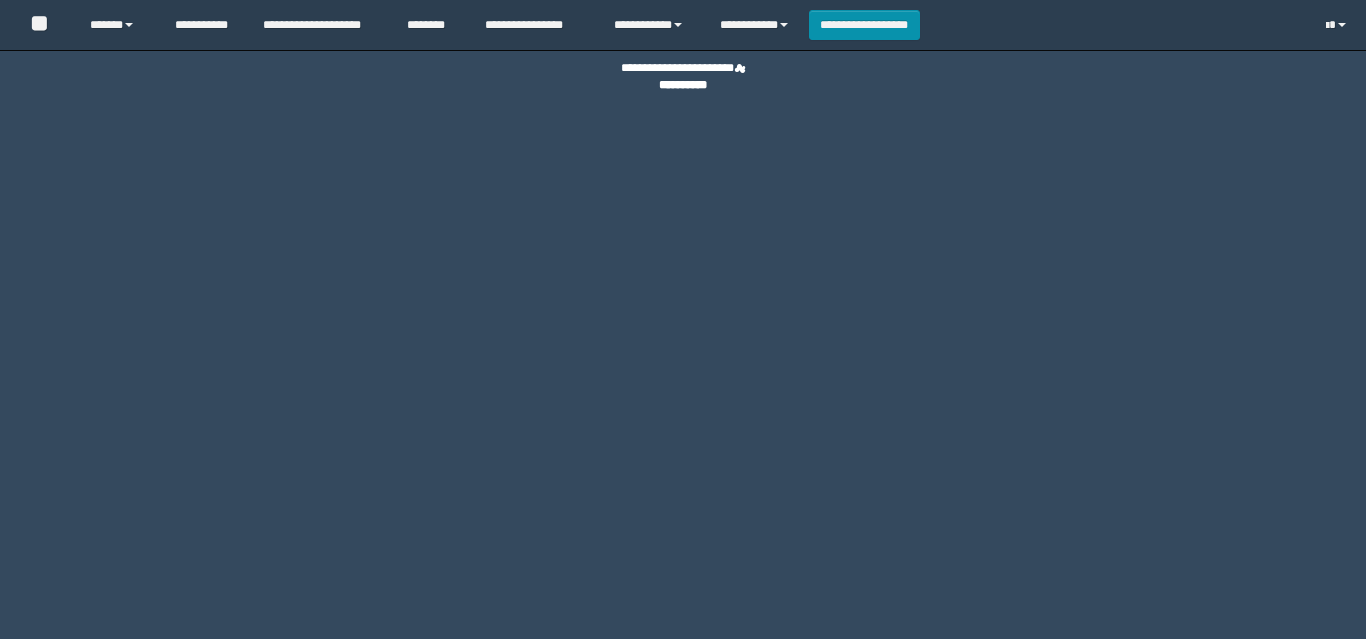 scroll, scrollTop: 0, scrollLeft: 0, axis: both 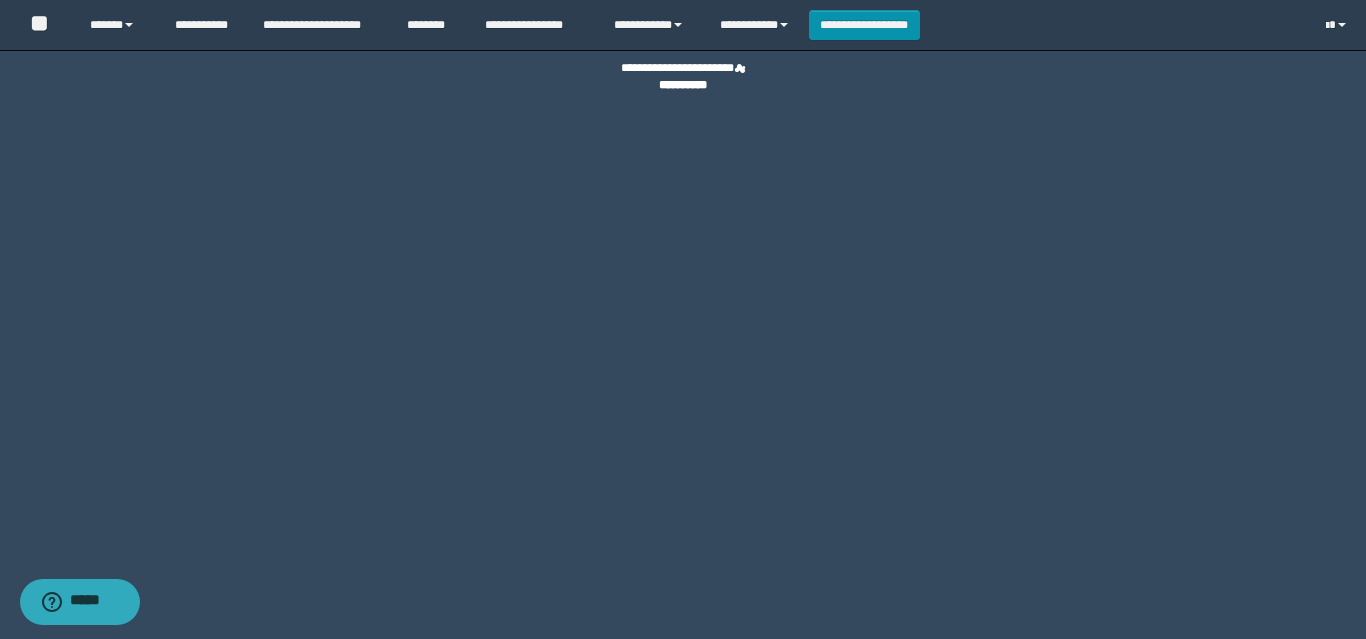 click on "**********" at bounding box center (683, 319) 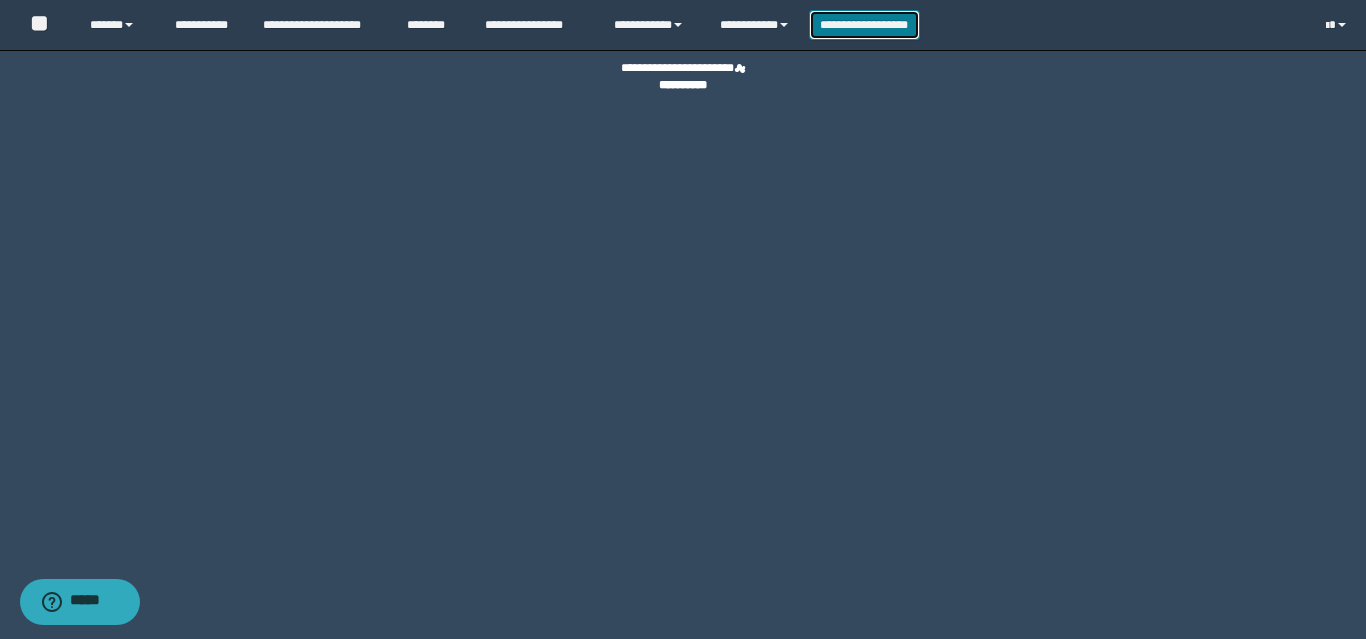 click on "**********" at bounding box center (864, 25) 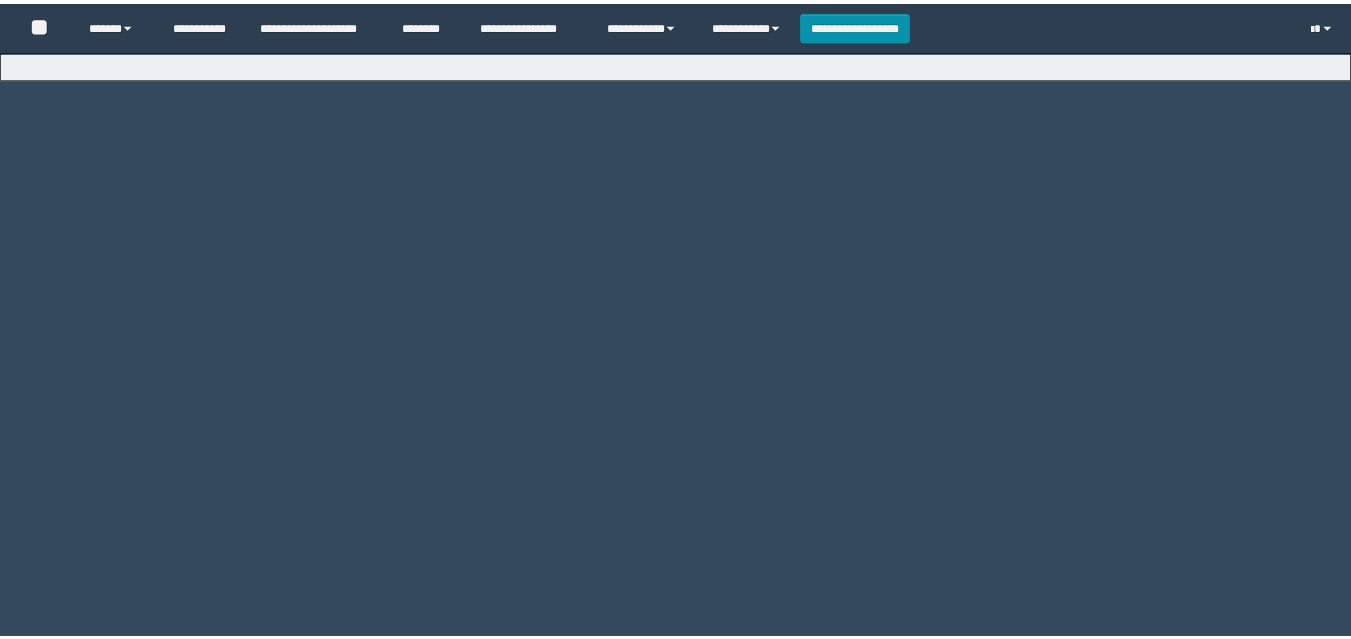 scroll, scrollTop: 0, scrollLeft: 0, axis: both 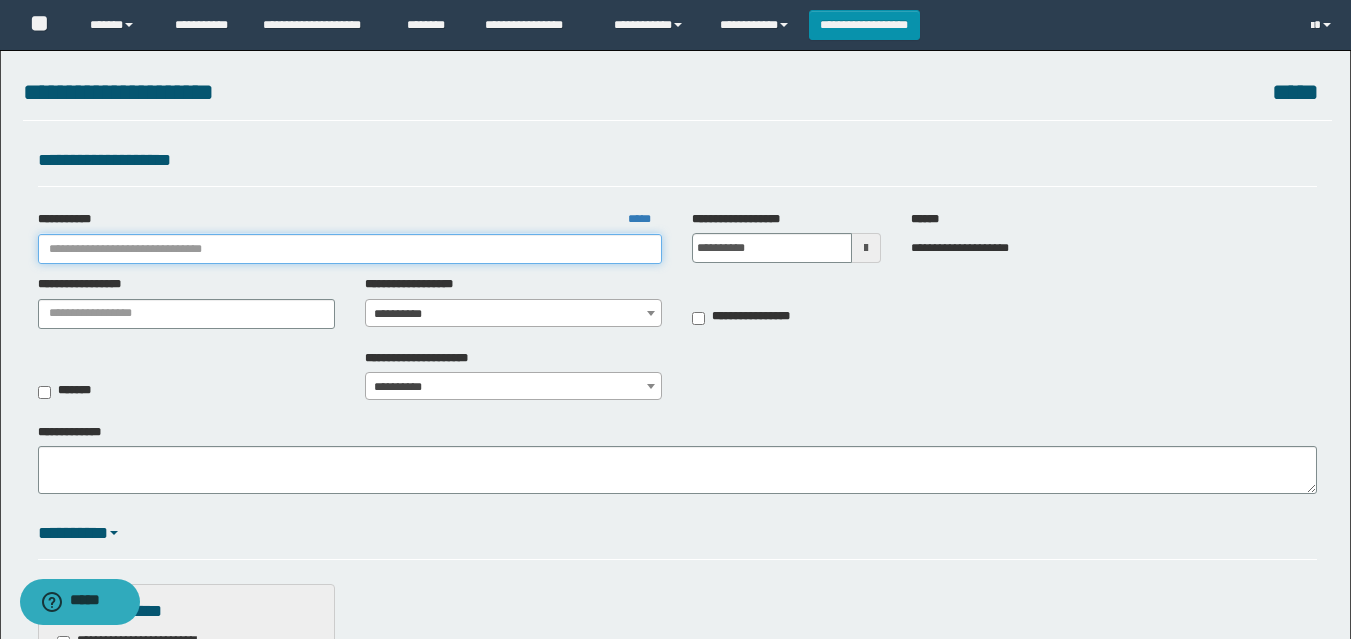 click on "**********" at bounding box center [350, 249] 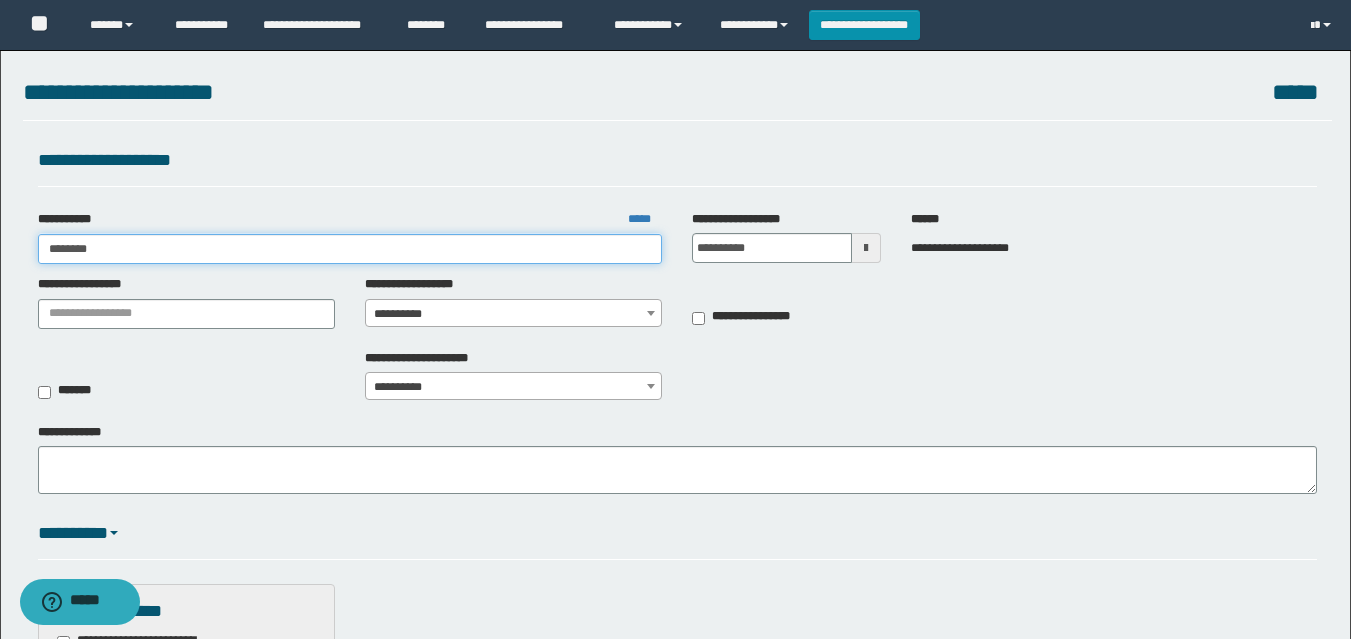 type on "********" 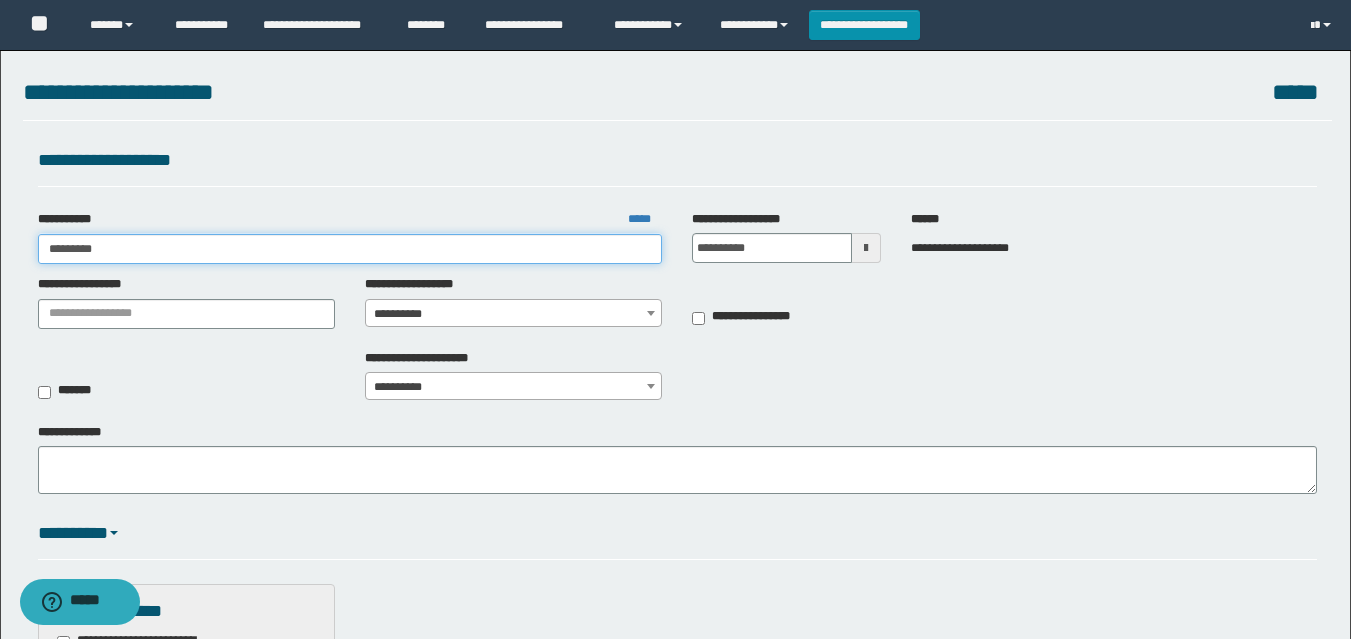 type on "********" 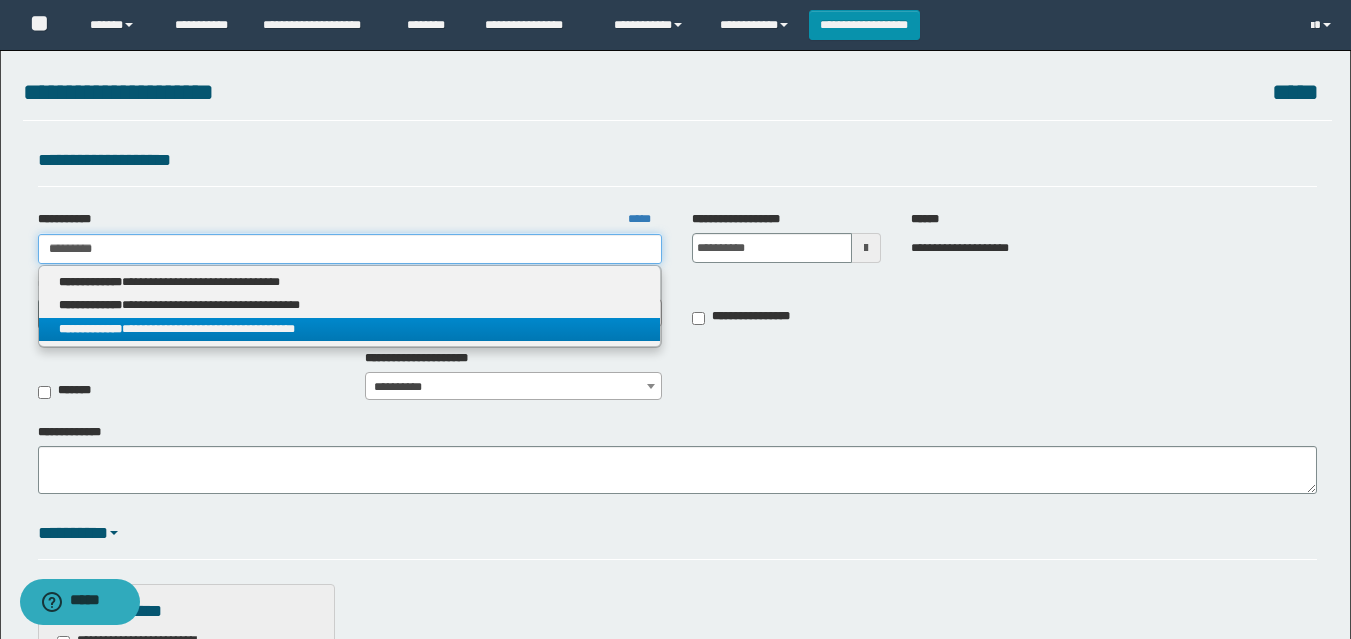 type on "********" 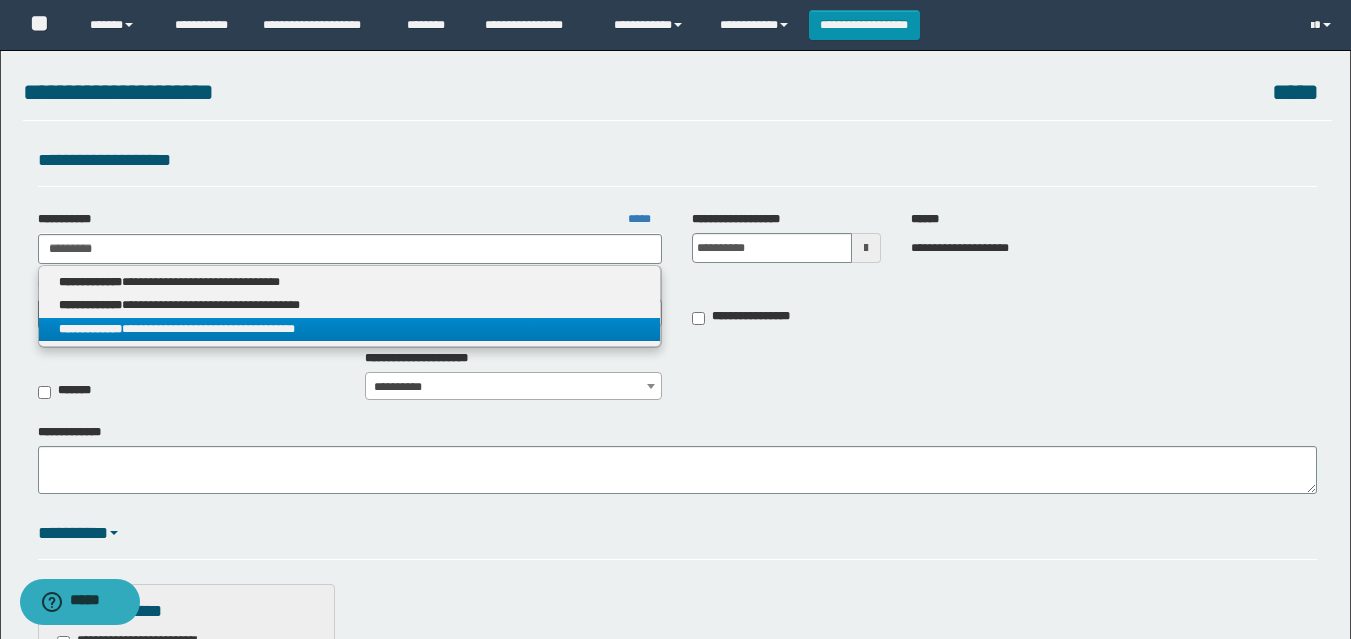 click on "**********" at bounding box center (350, 329) 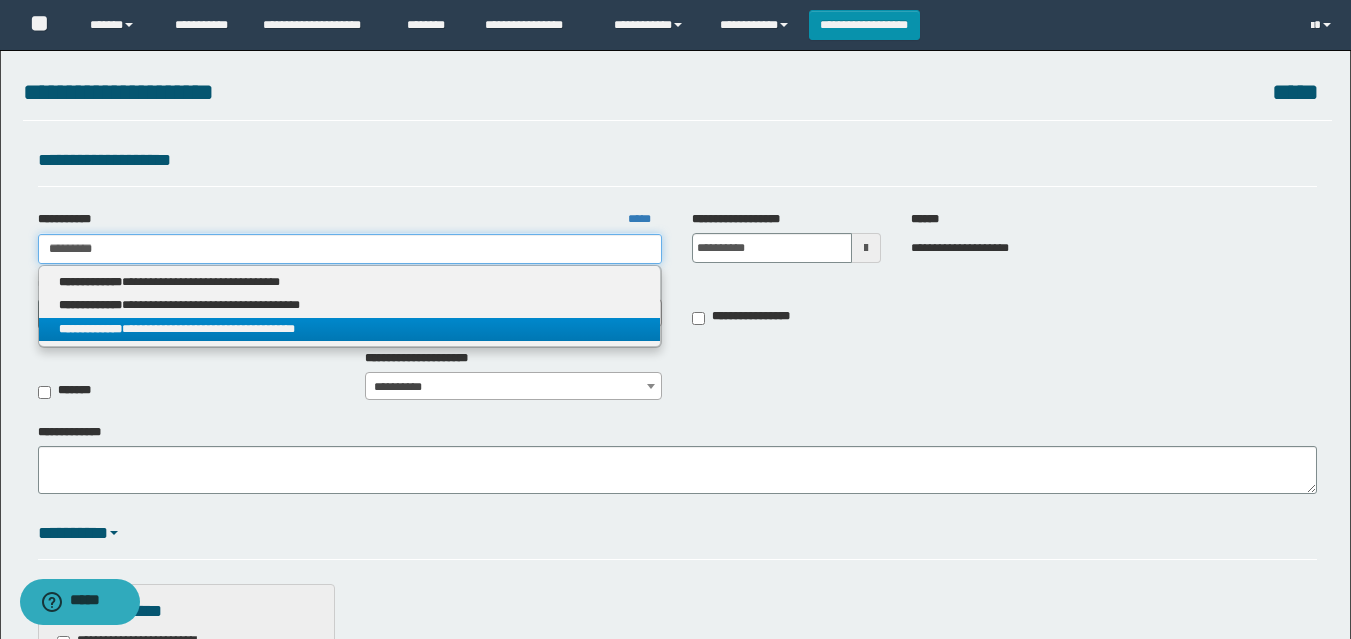 type 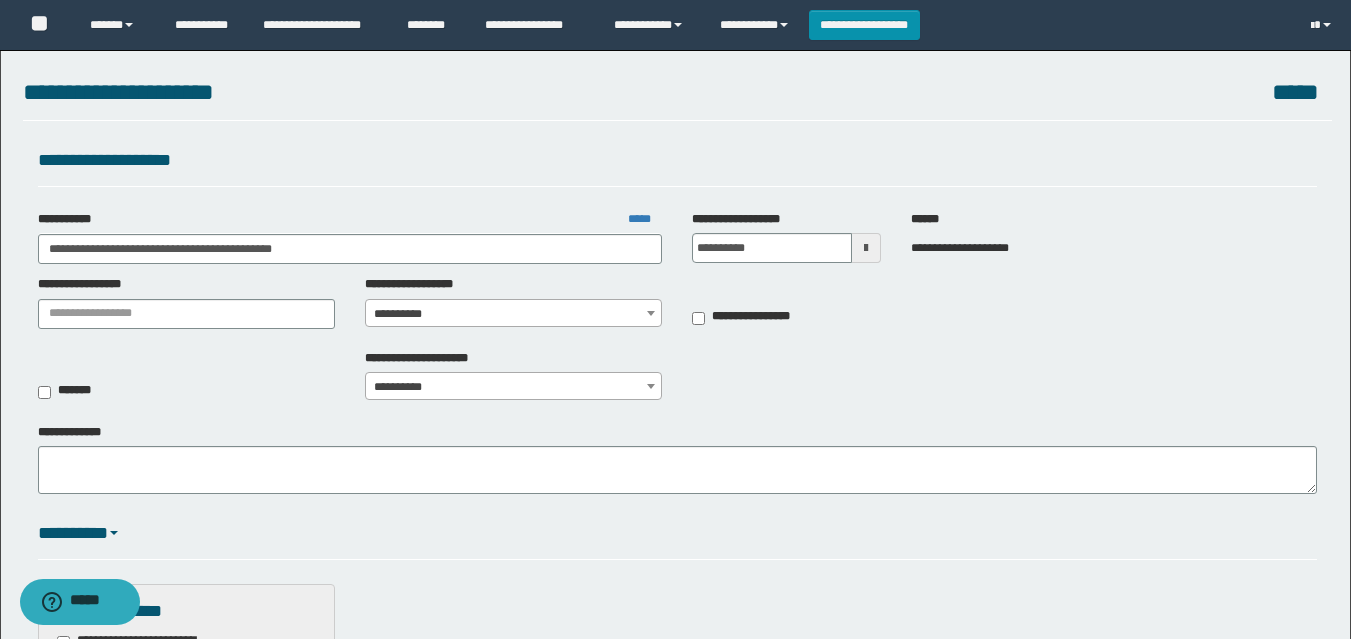 click on "**********" at bounding box center (513, 314) 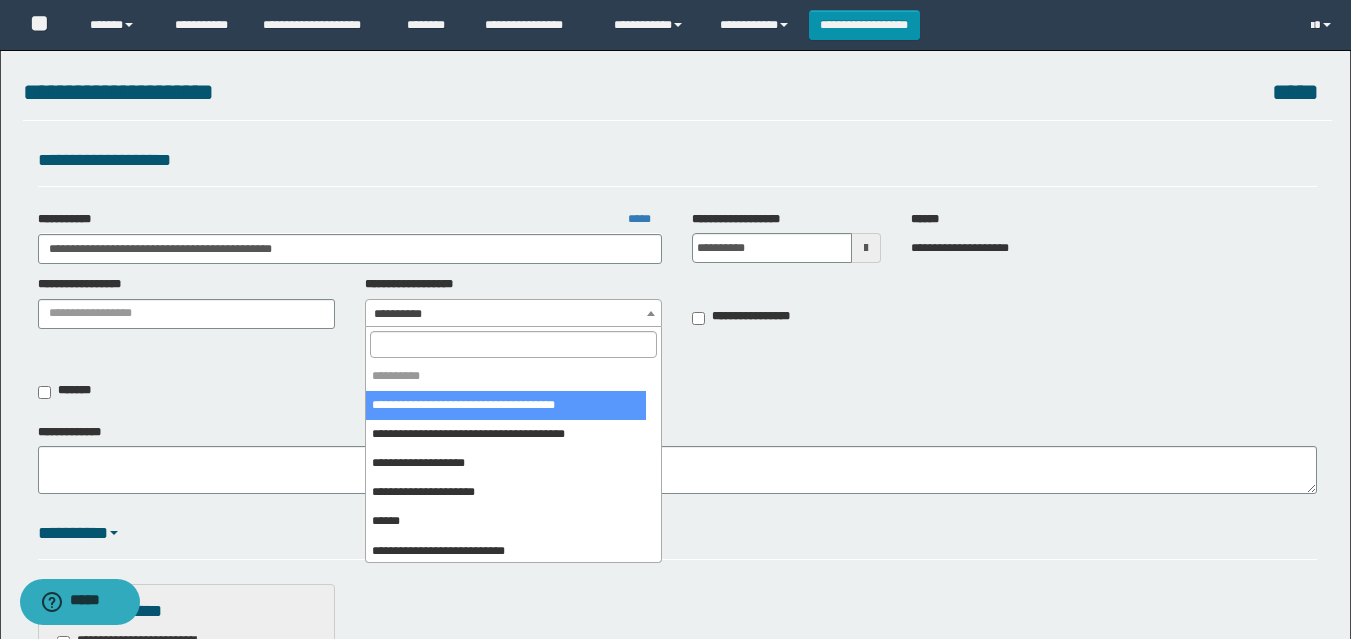 click at bounding box center [513, 344] 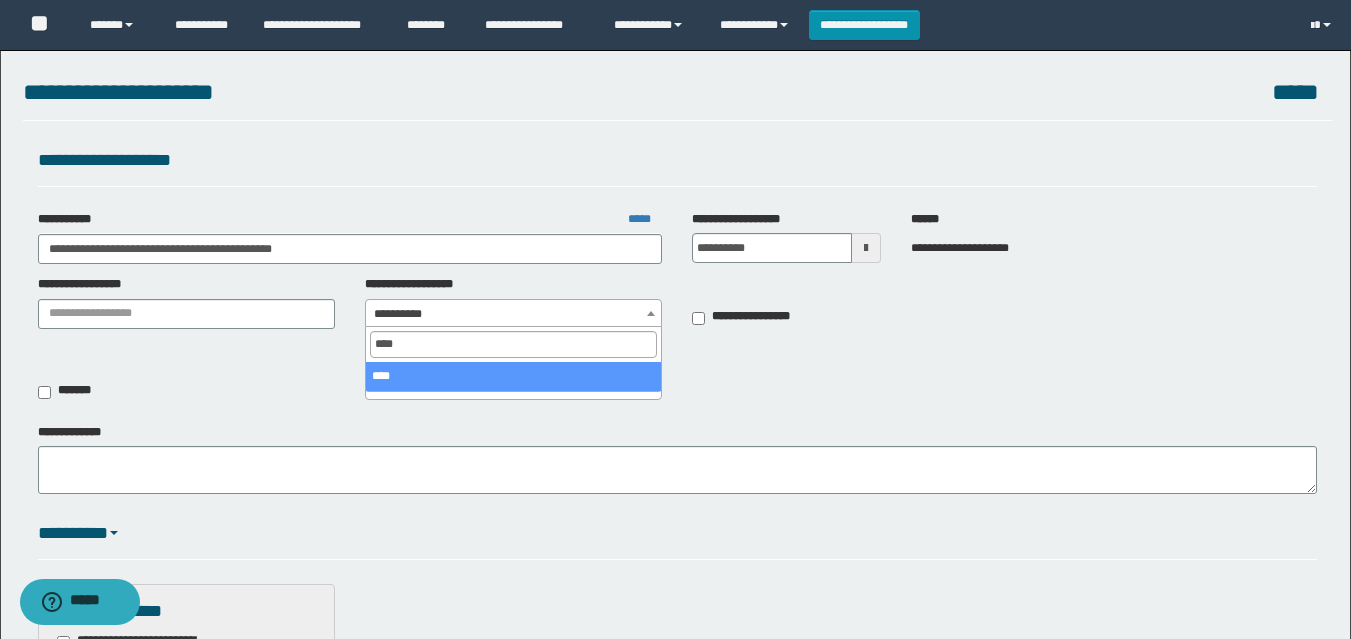 type on "****" 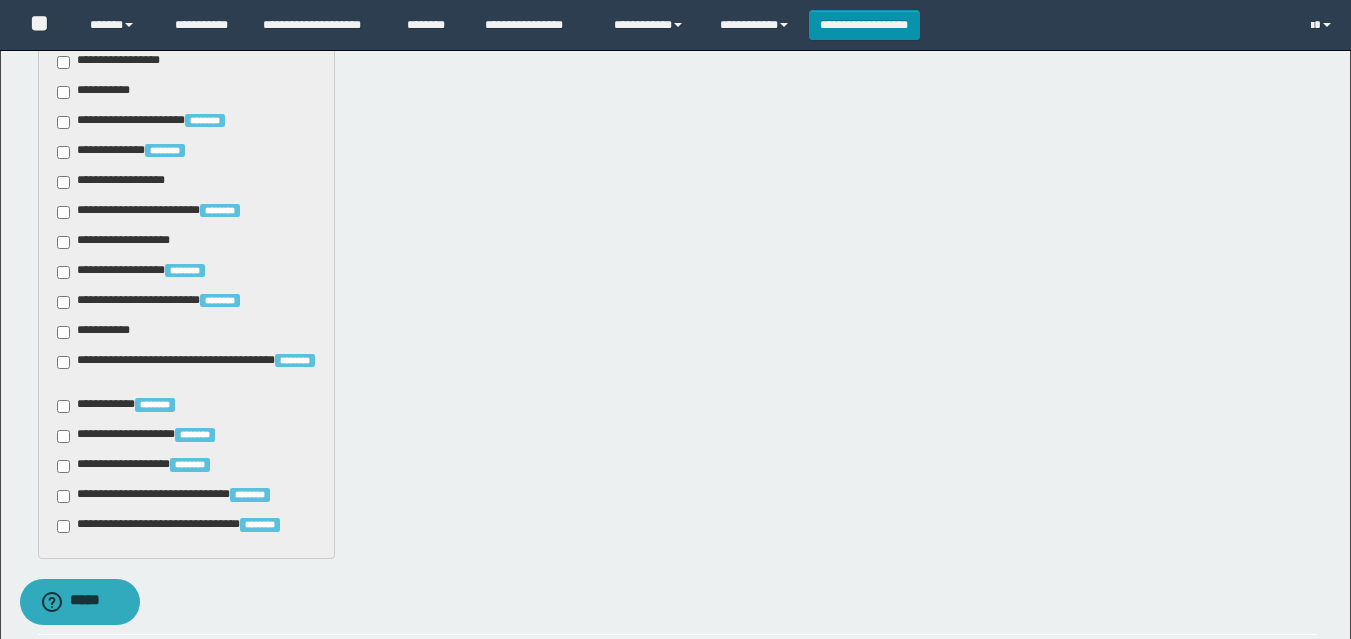 scroll, scrollTop: 1226, scrollLeft: 0, axis: vertical 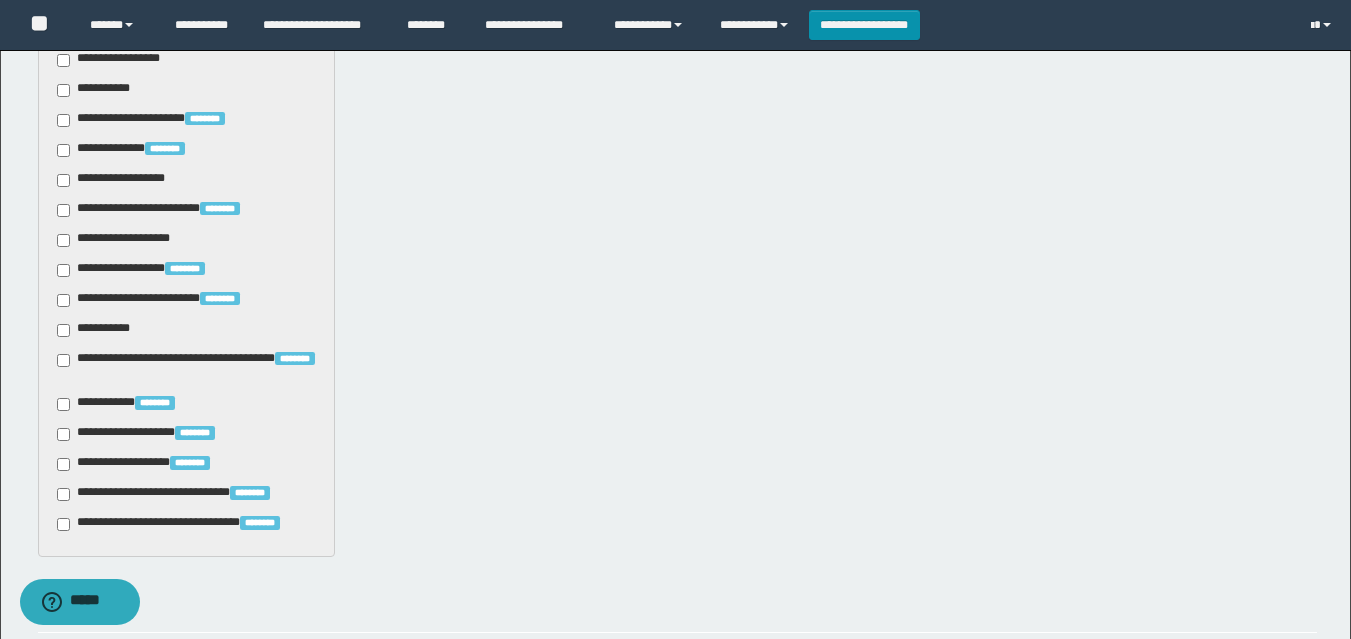 click on "**********" at bounding box center [97, 330] 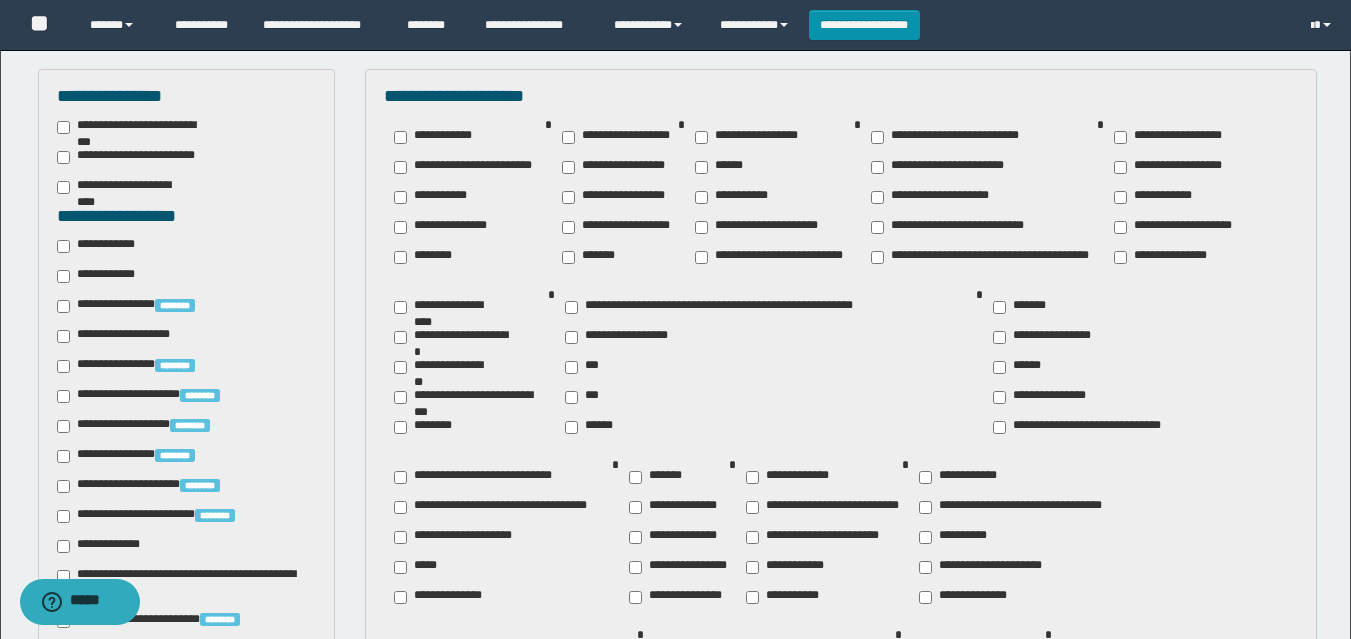 scroll, scrollTop: 514, scrollLeft: 0, axis: vertical 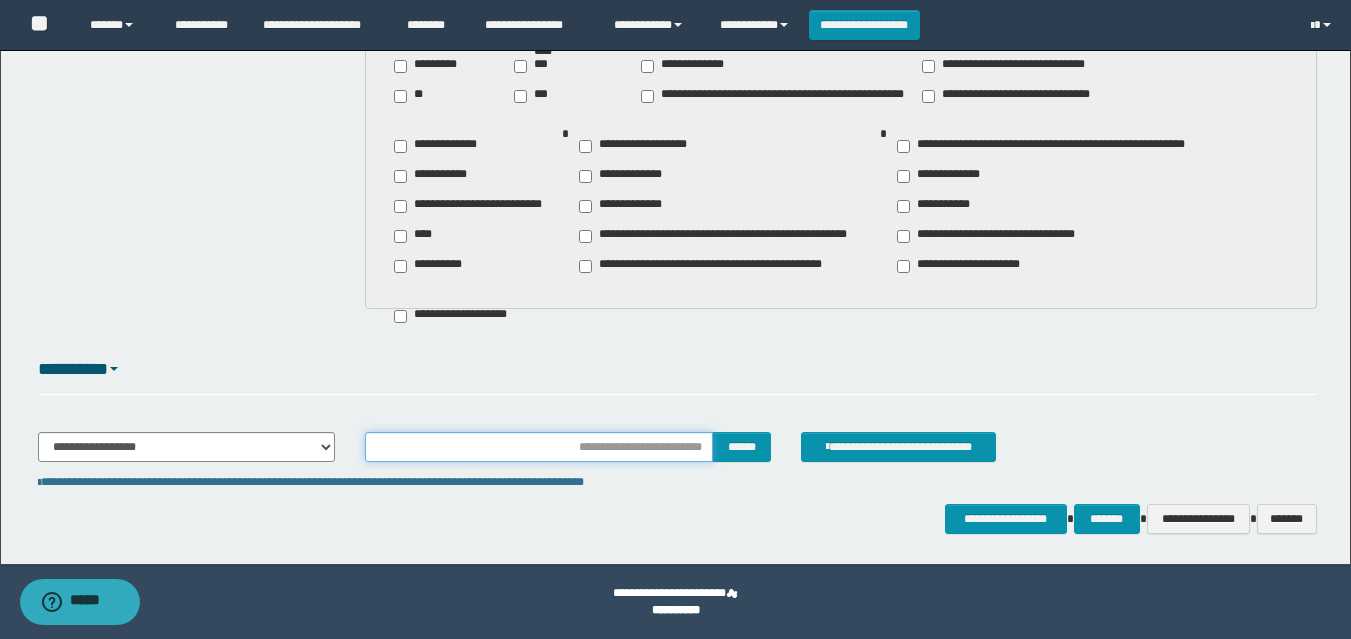 click at bounding box center [539, 447] 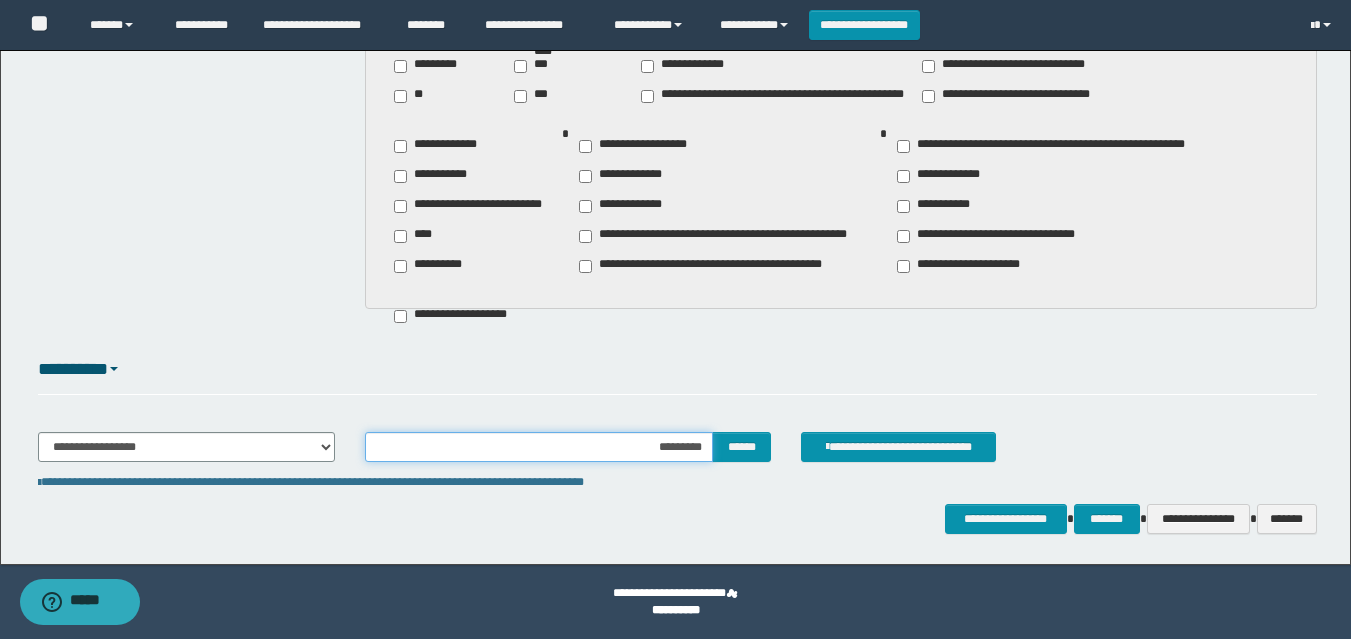 type on "**********" 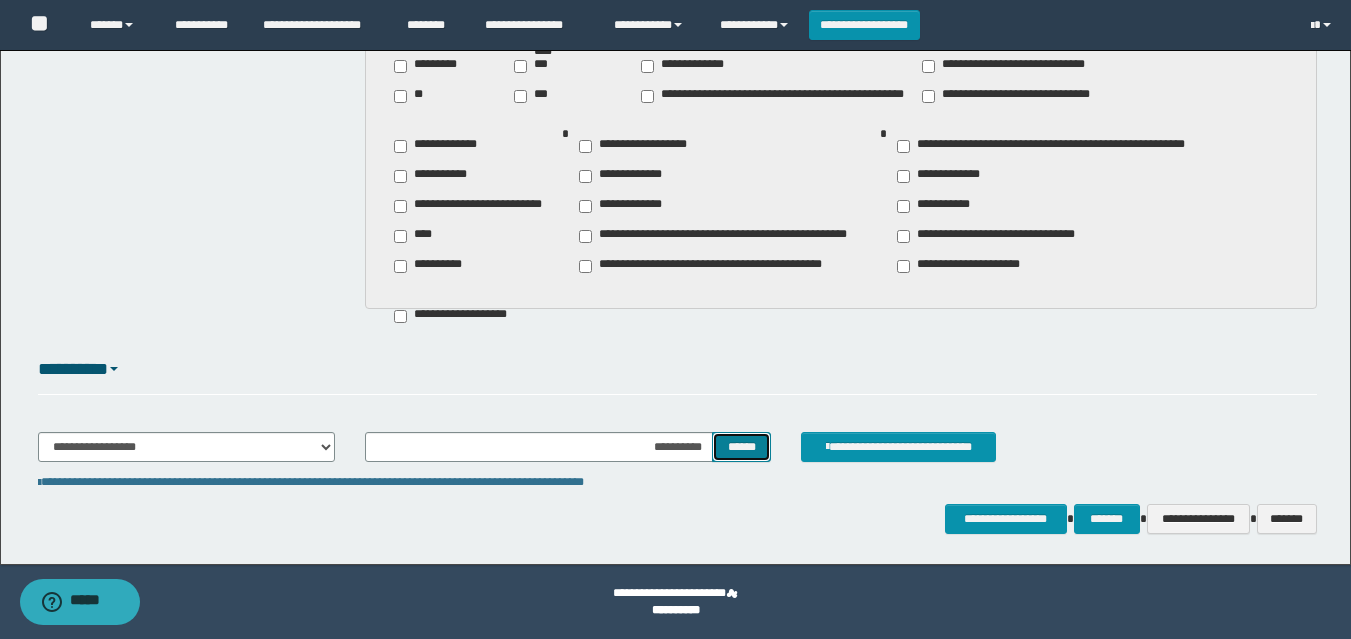click on "******" at bounding box center [741, 447] 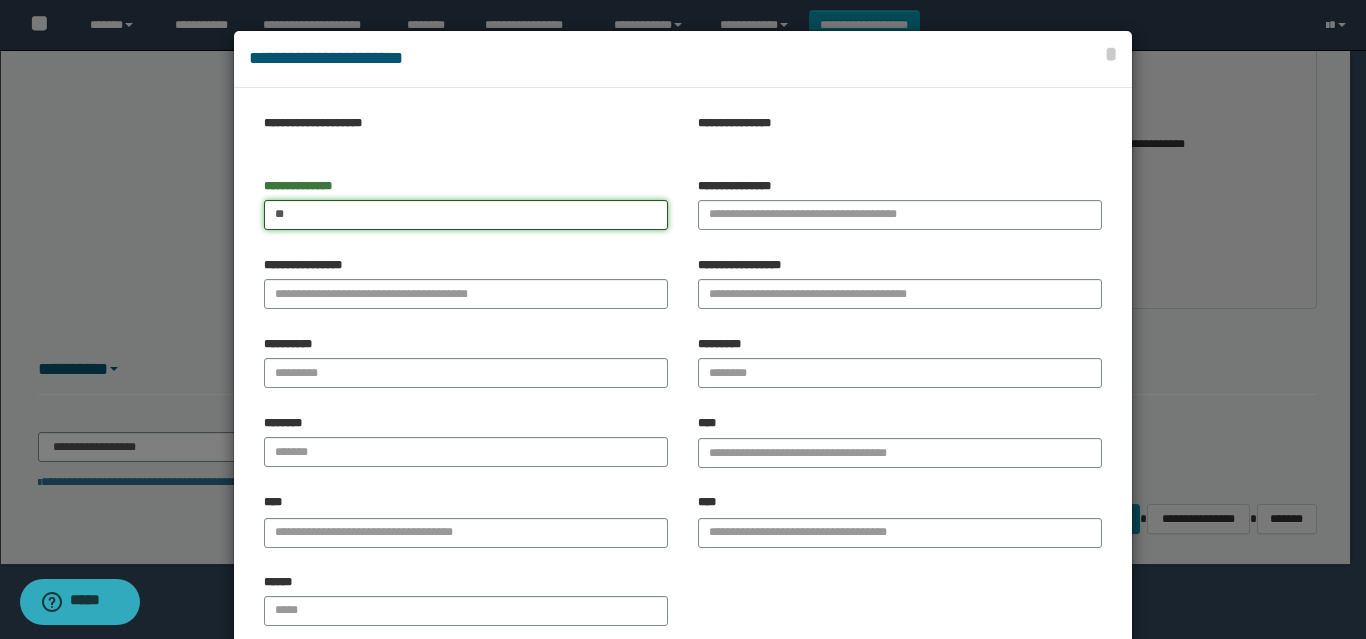 type on "*" 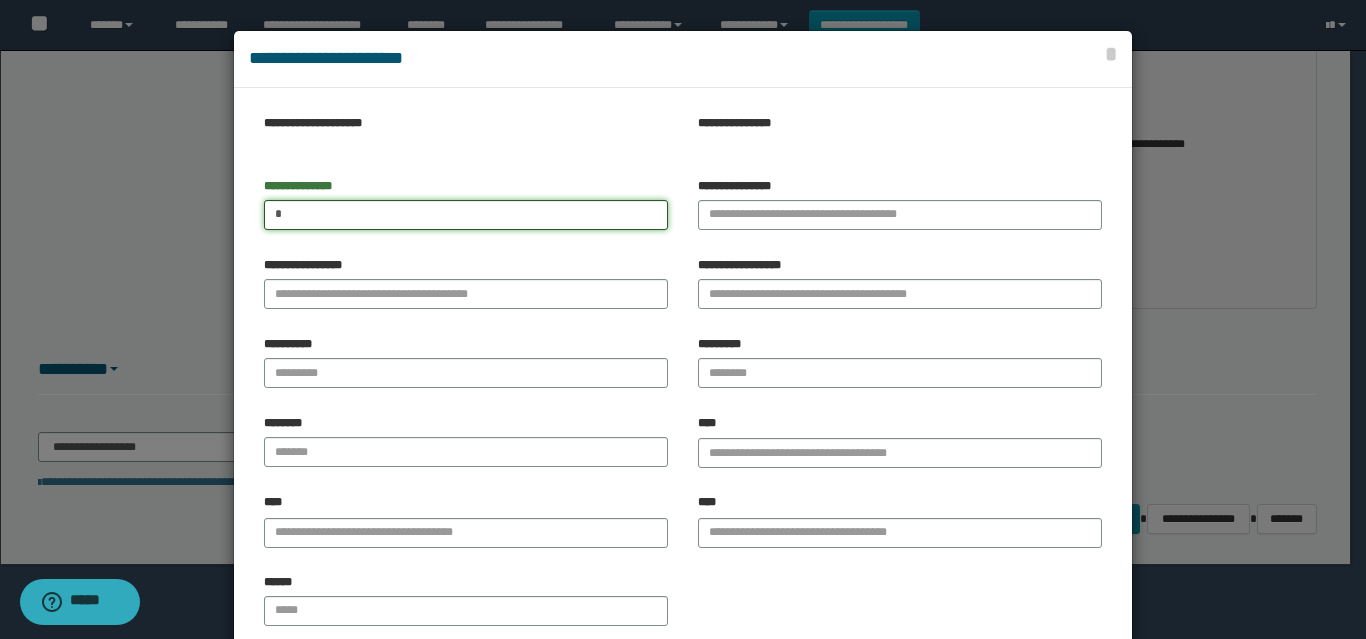 type 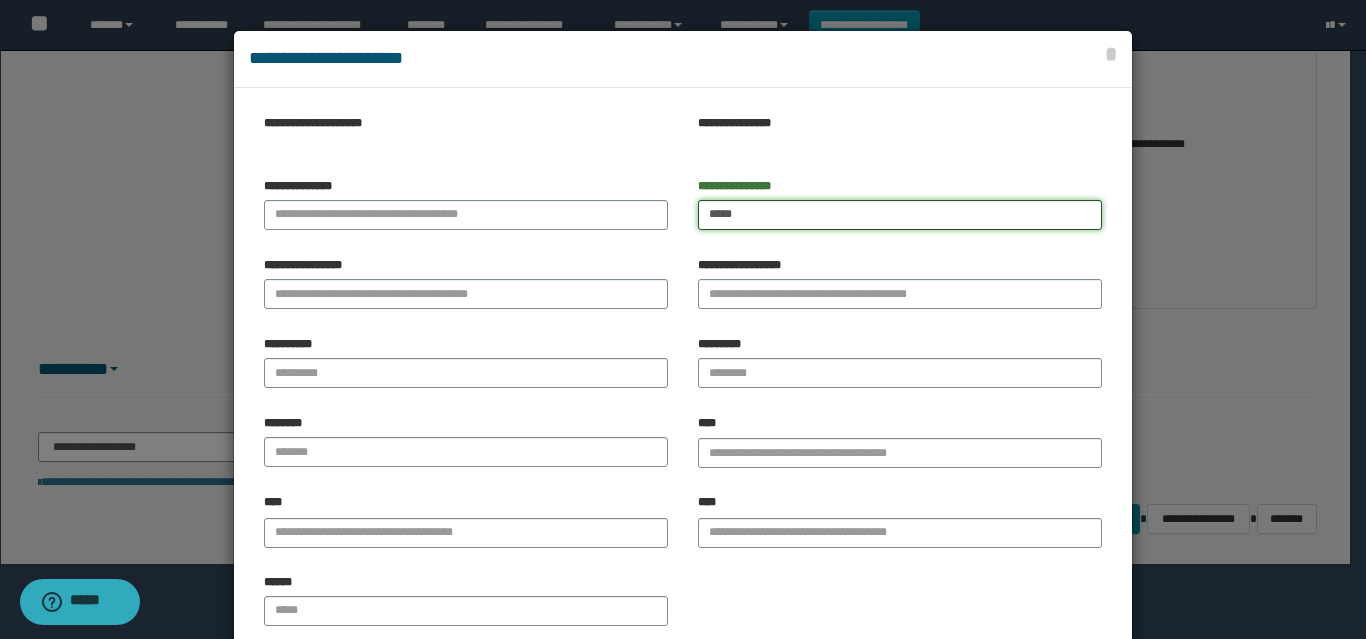 type on "****" 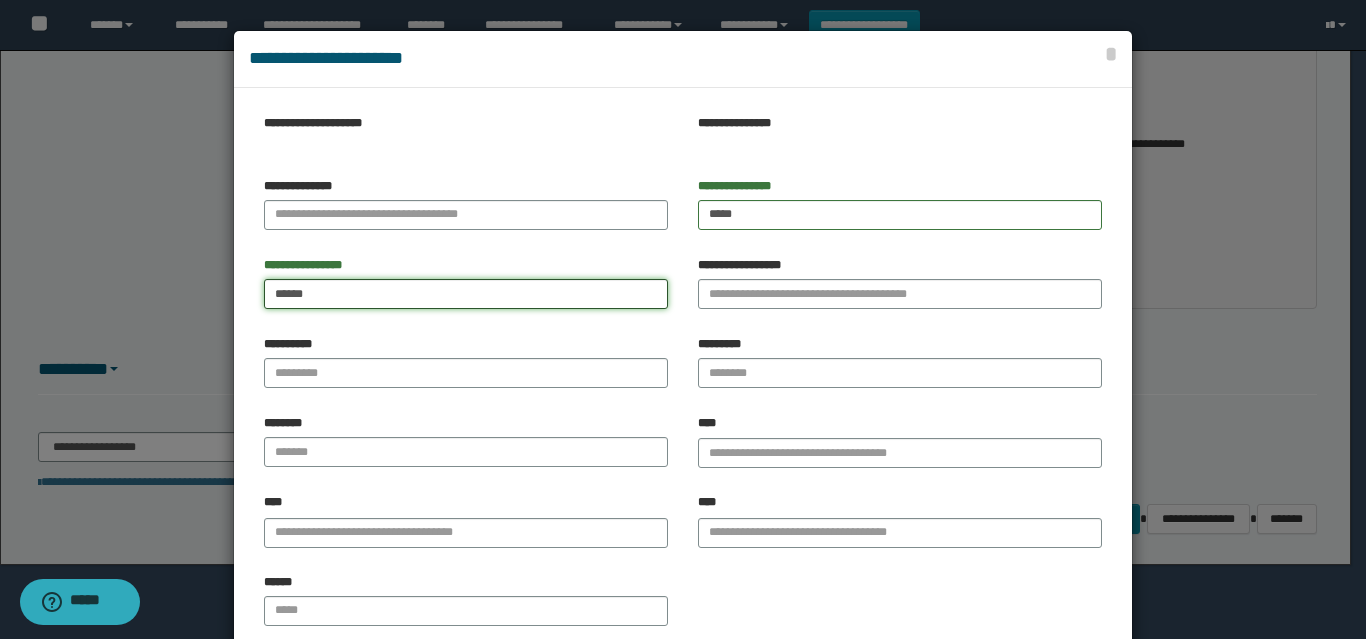 type on "*****" 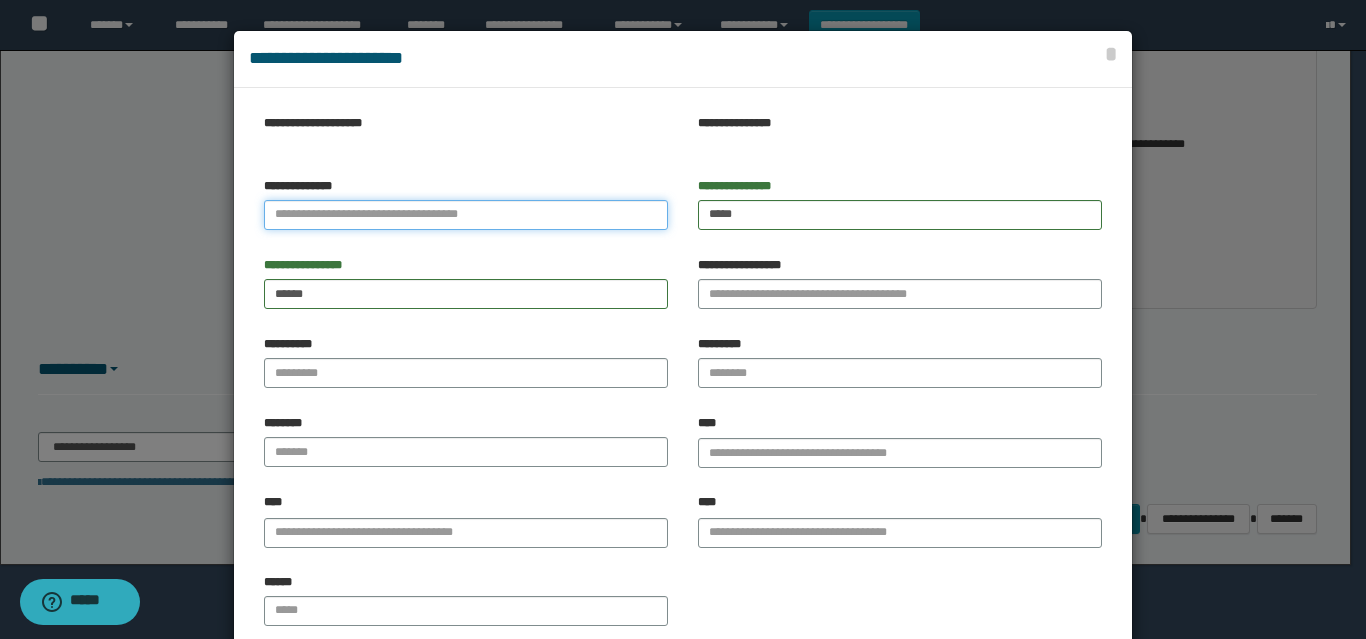 click on "**********" at bounding box center (466, 215) 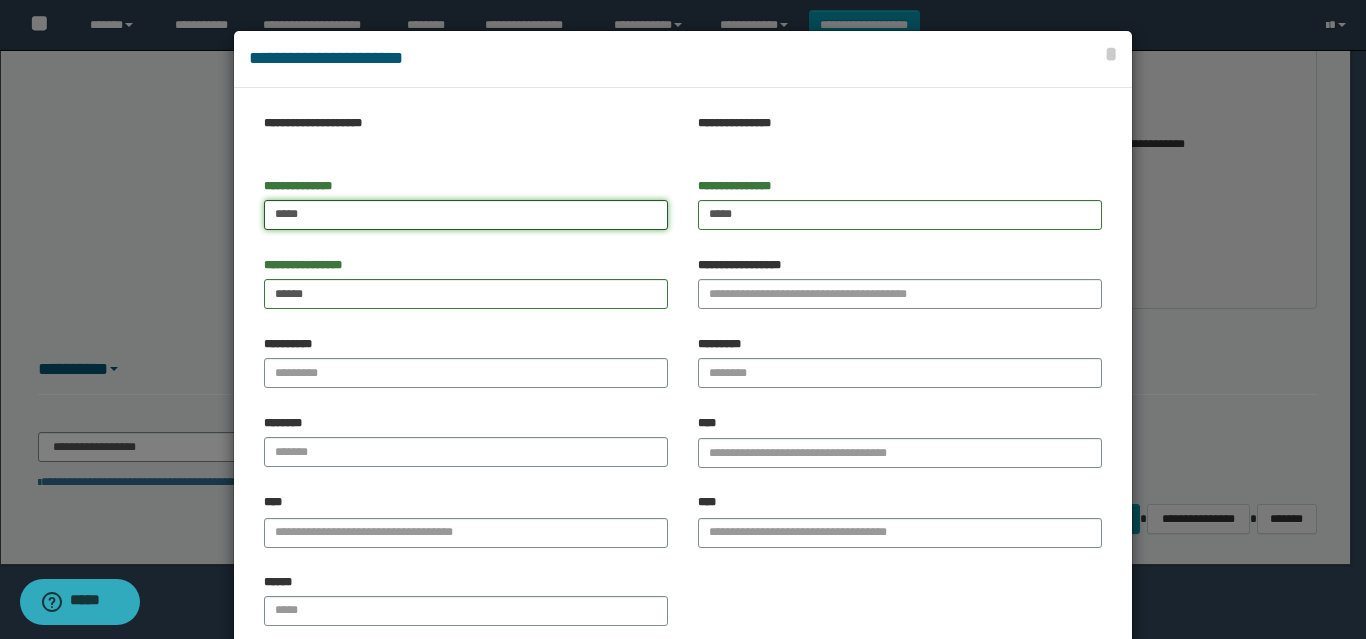 type on "****" 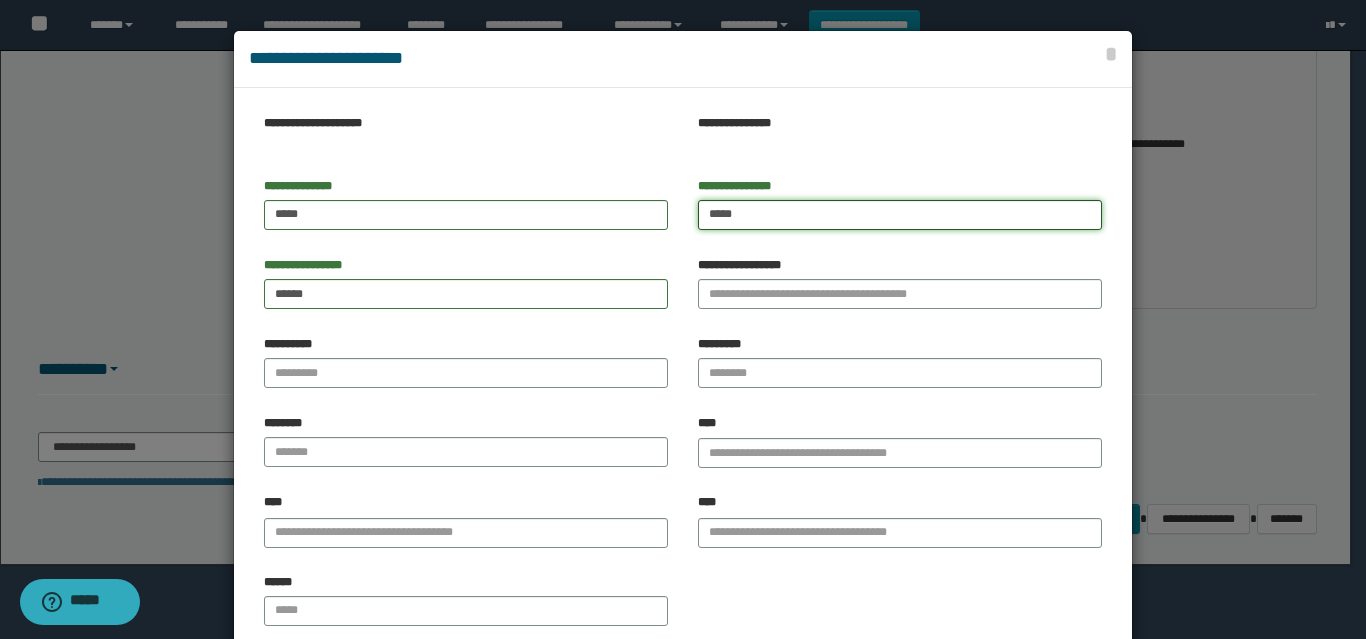 type on "*****" 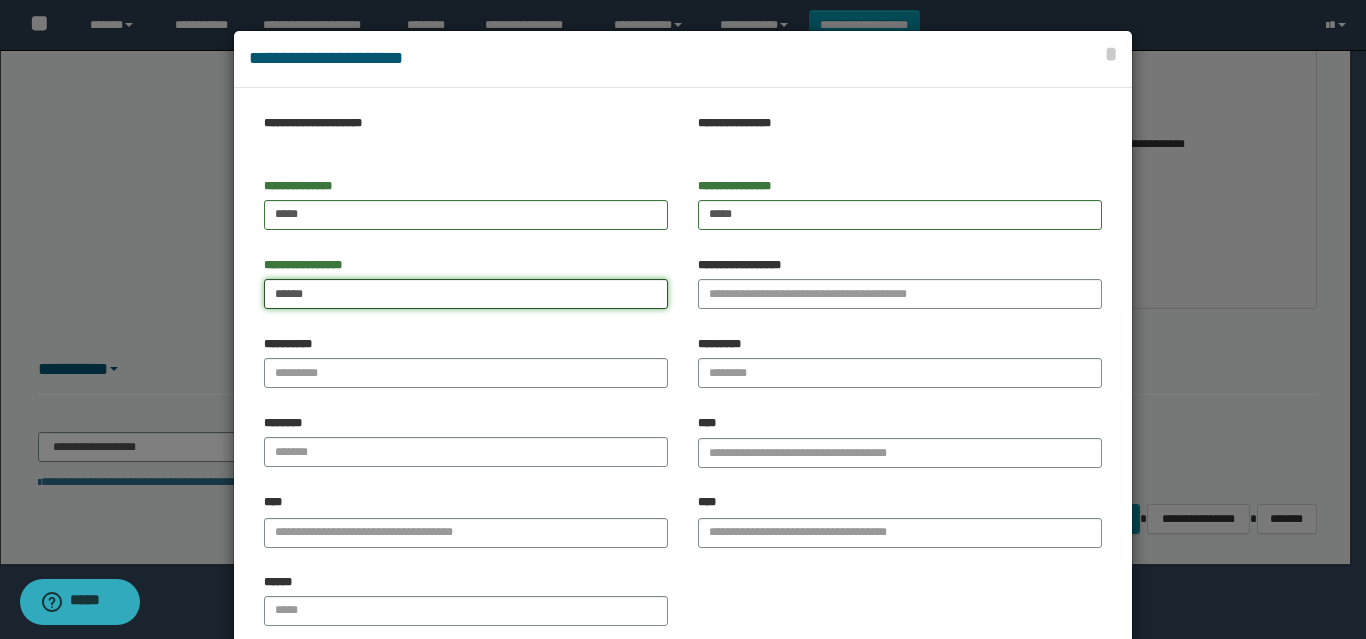 click on "*****" at bounding box center [466, 294] 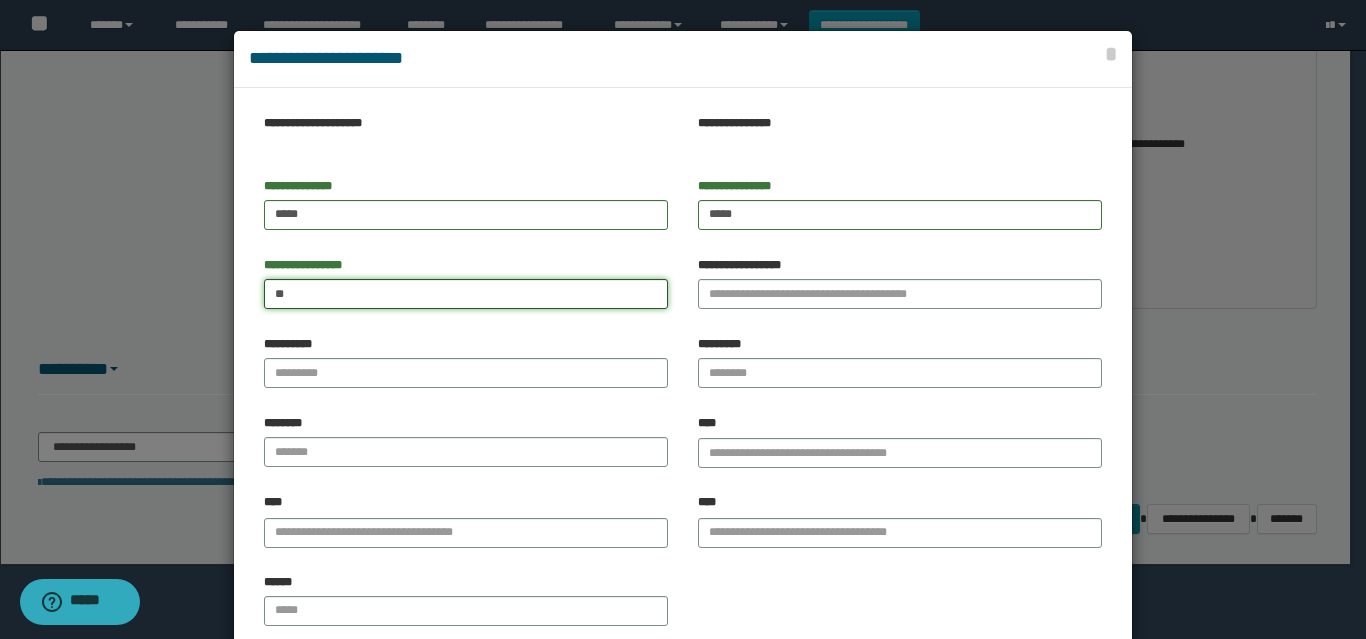 type on "*" 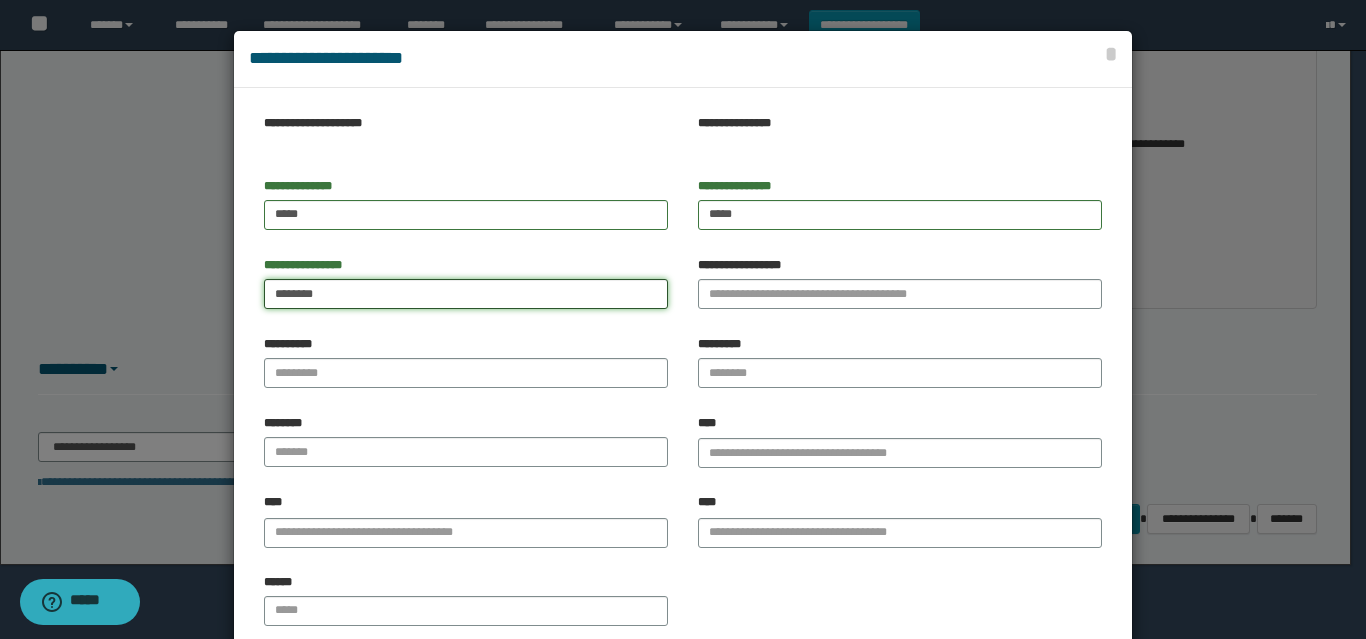 type on "********" 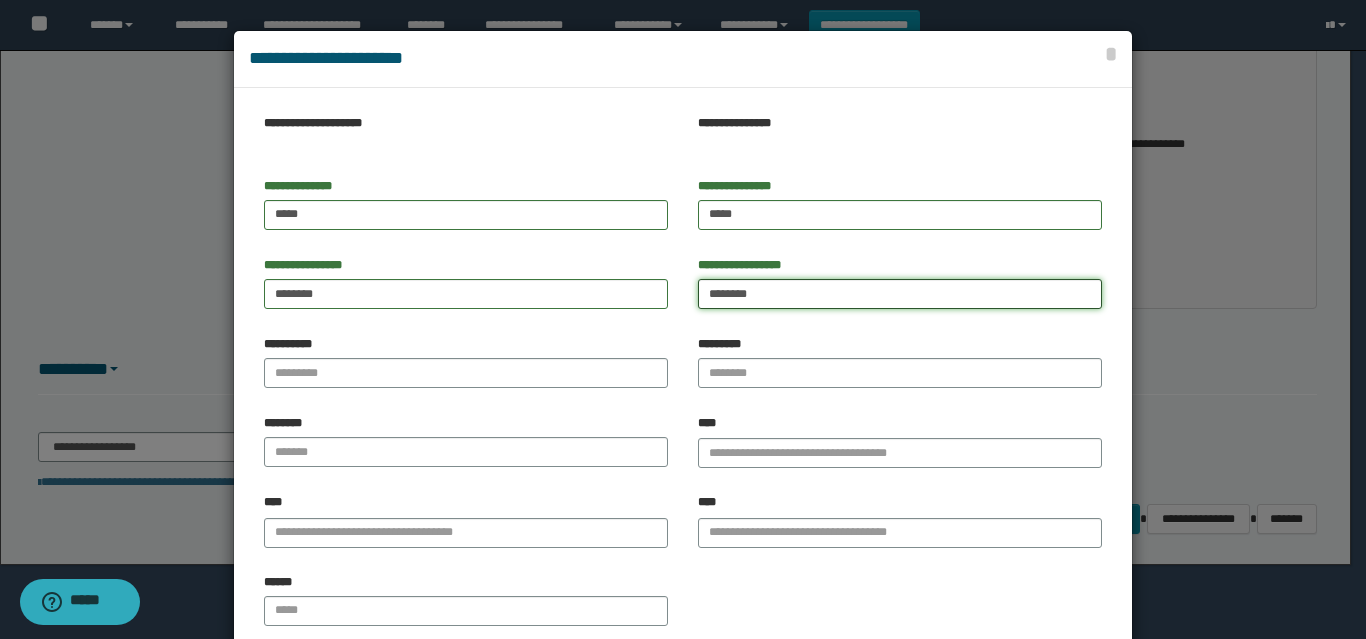 type on "********" 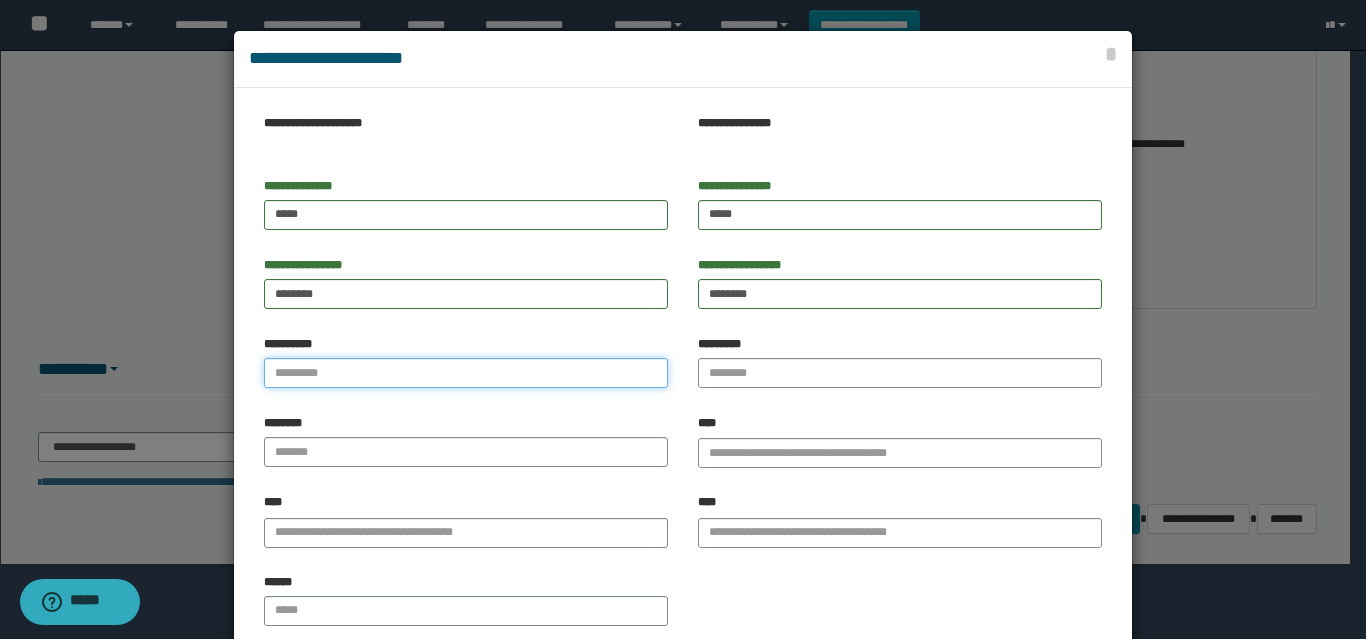click on "**********" at bounding box center (466, 373) 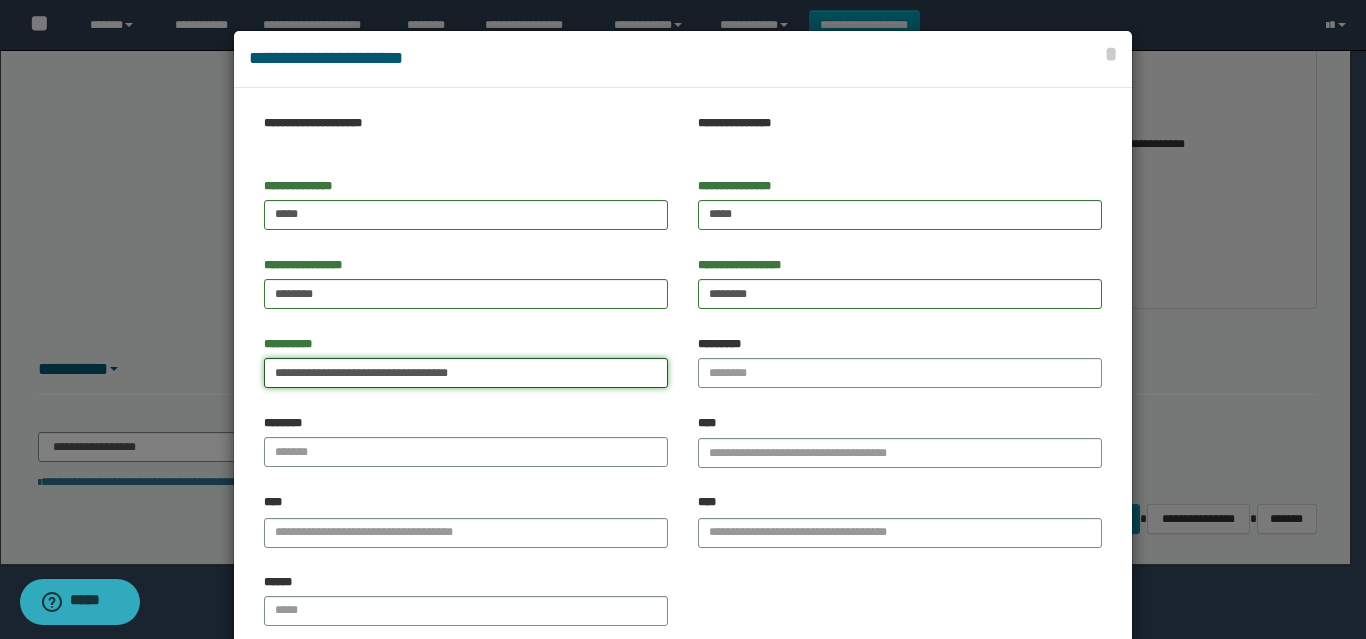 type on "**********" 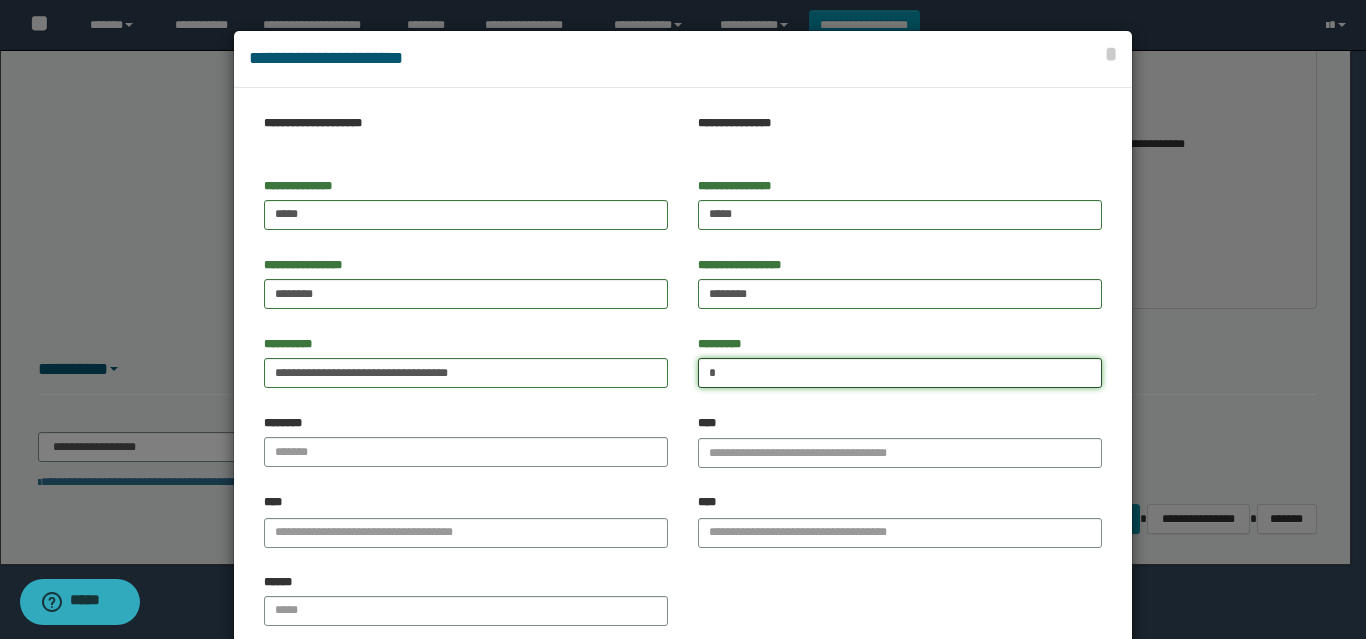 type on "*" 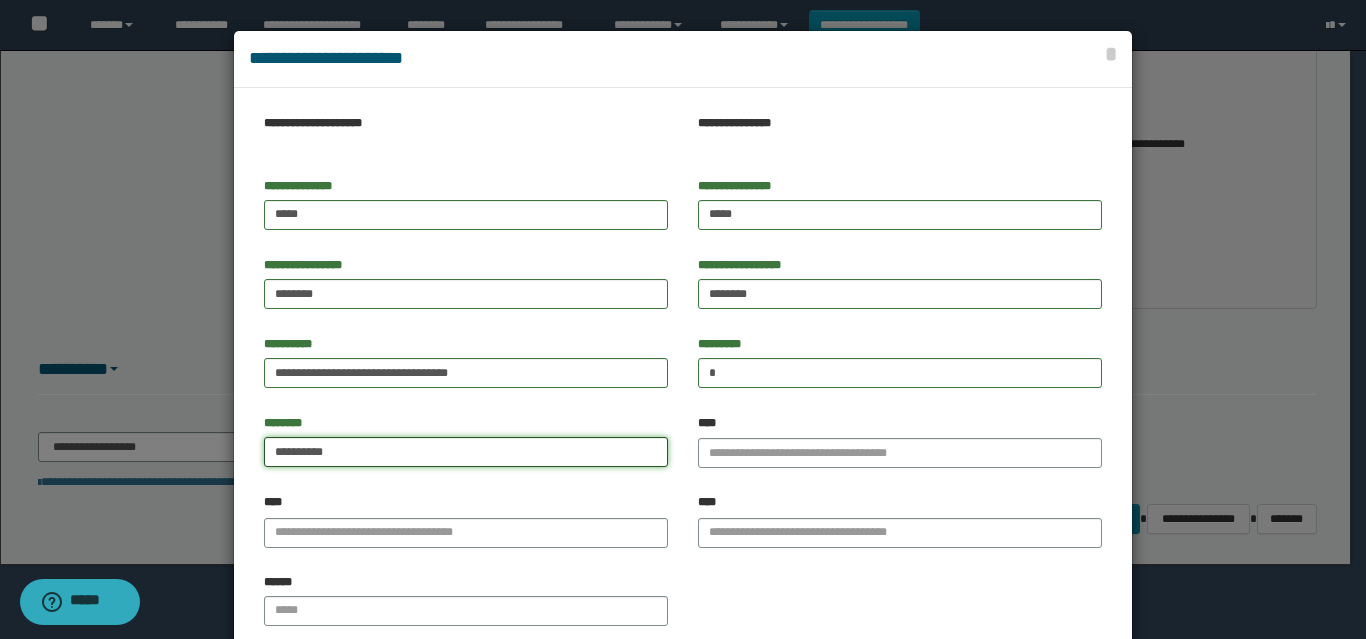 type on "**********" 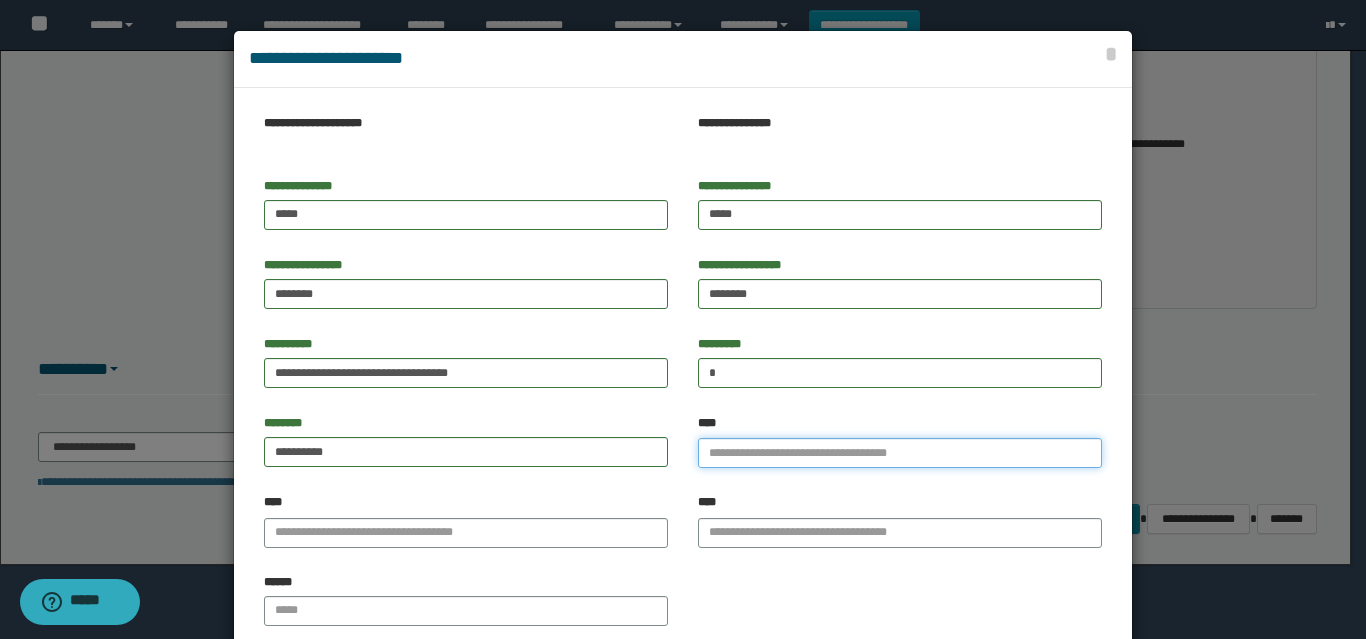 click on "****" at bounding box center [900, 453] 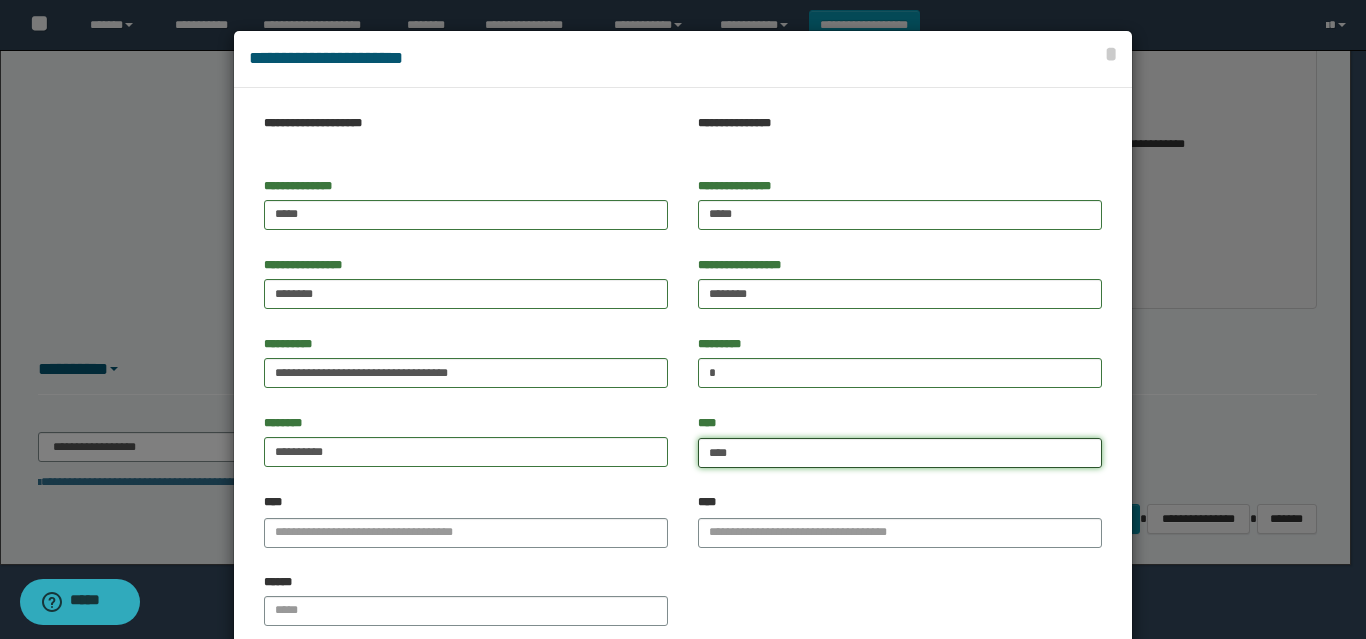 type on "*****" 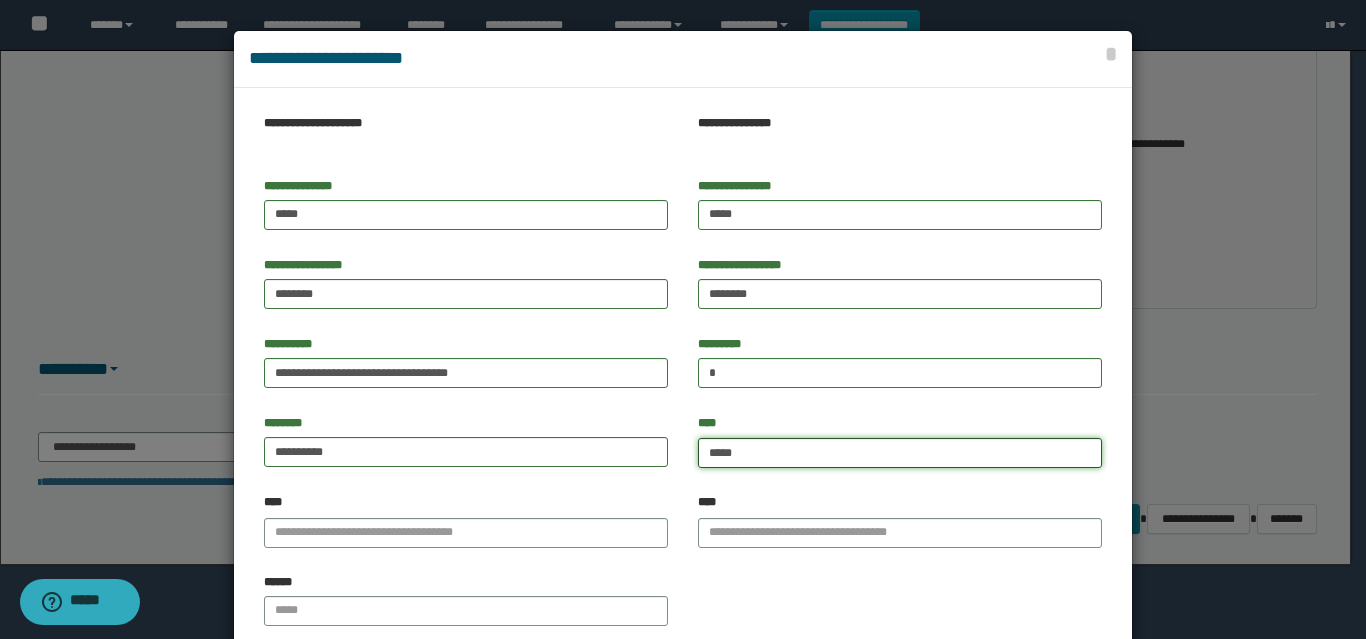 type on "*****" 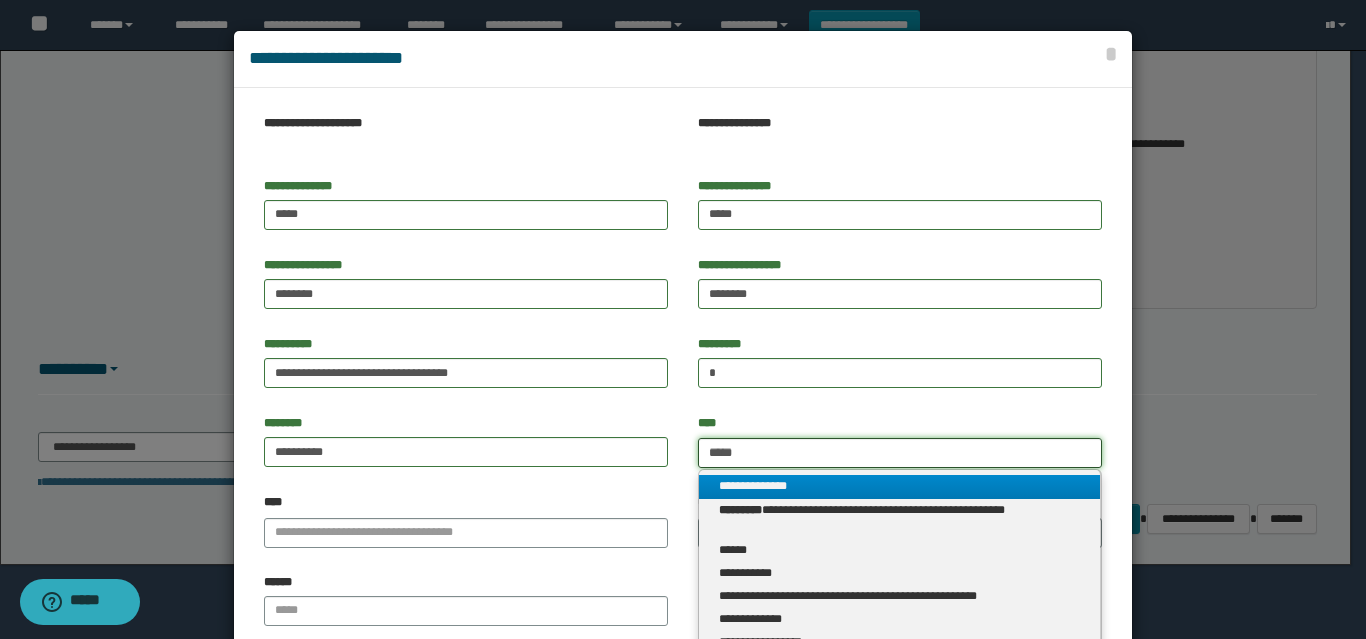 type 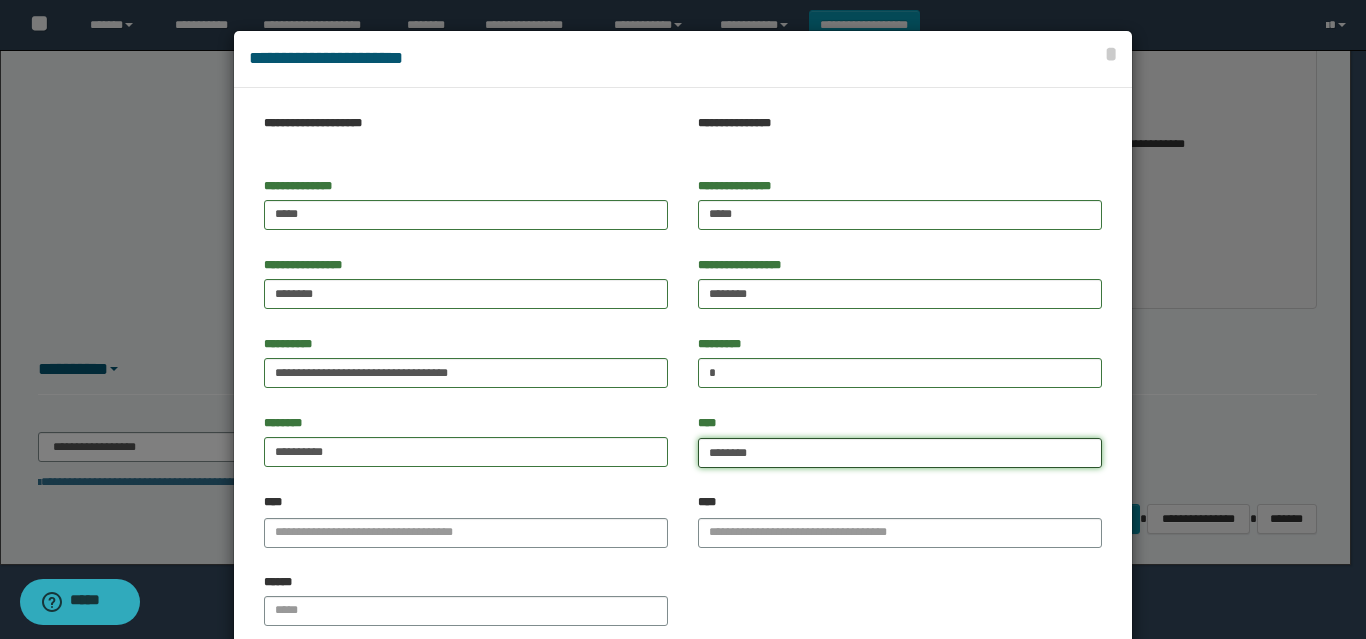 type on "*********" 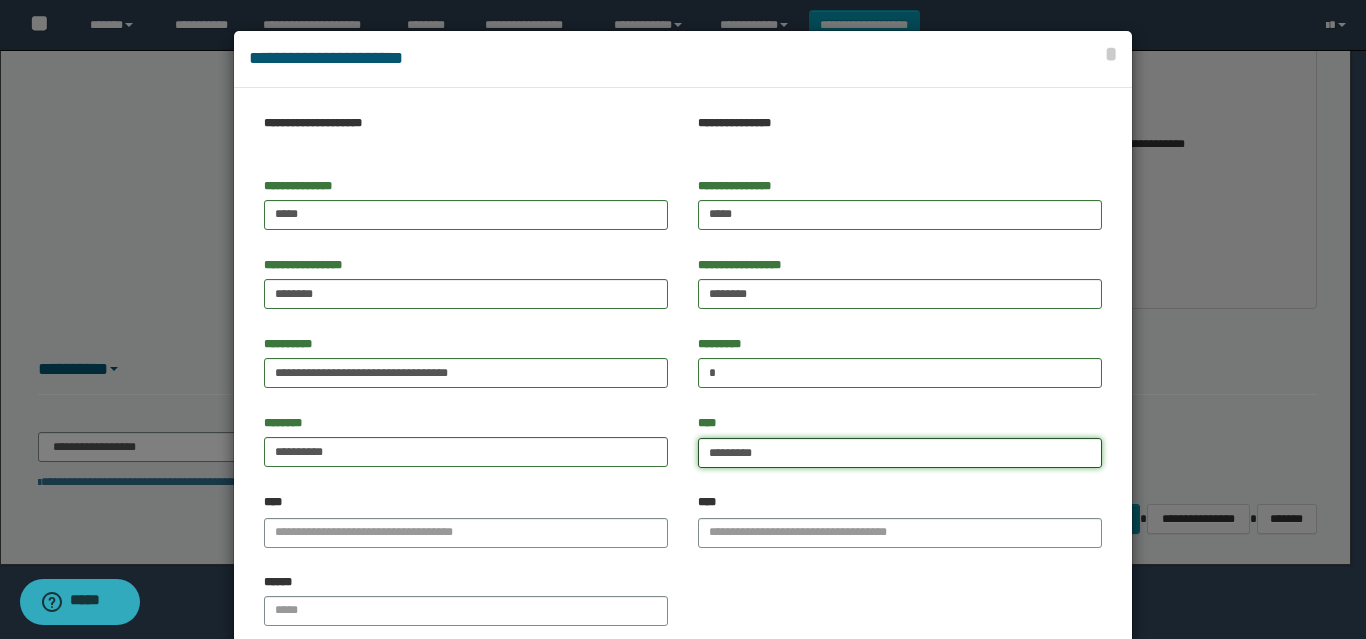 type on "**********" 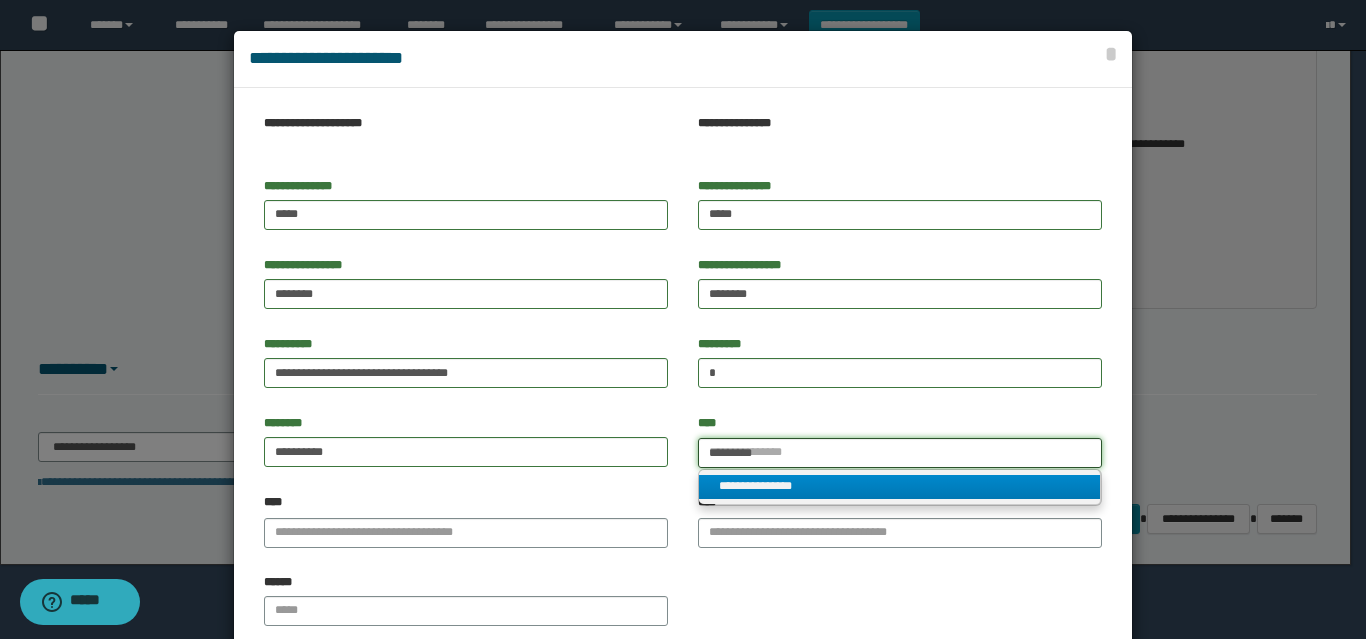 type on "*********" 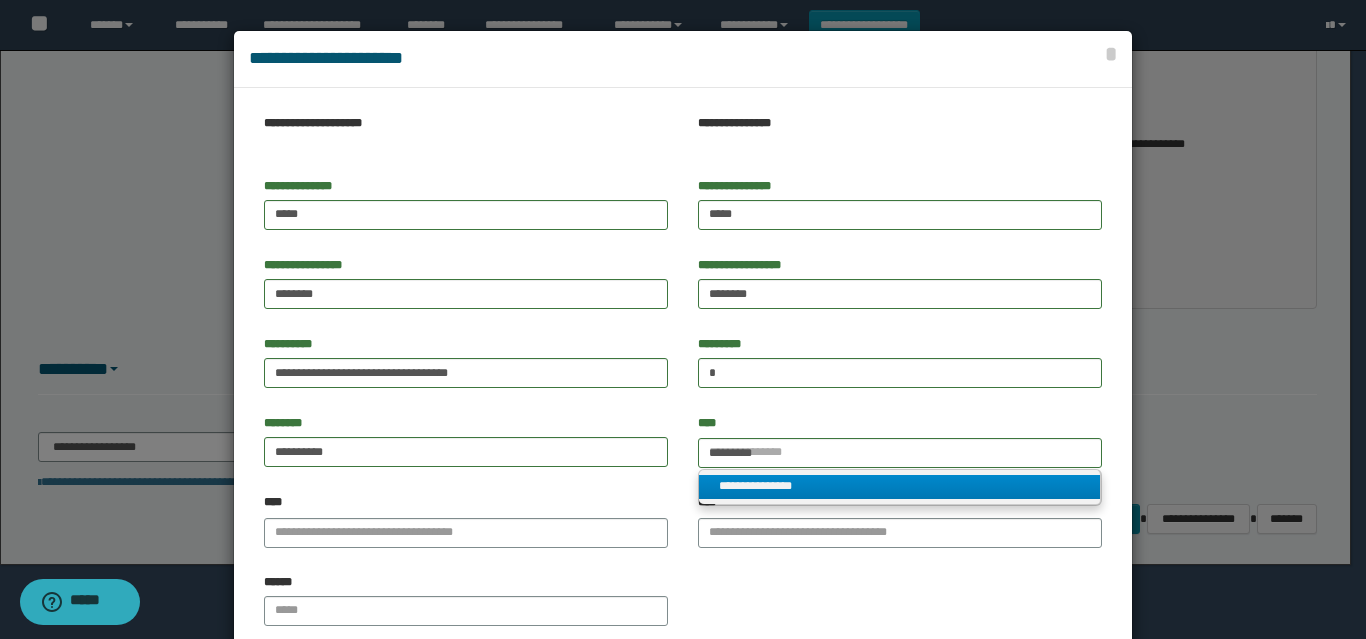 click on "**********" at bounding box center [899, 486] 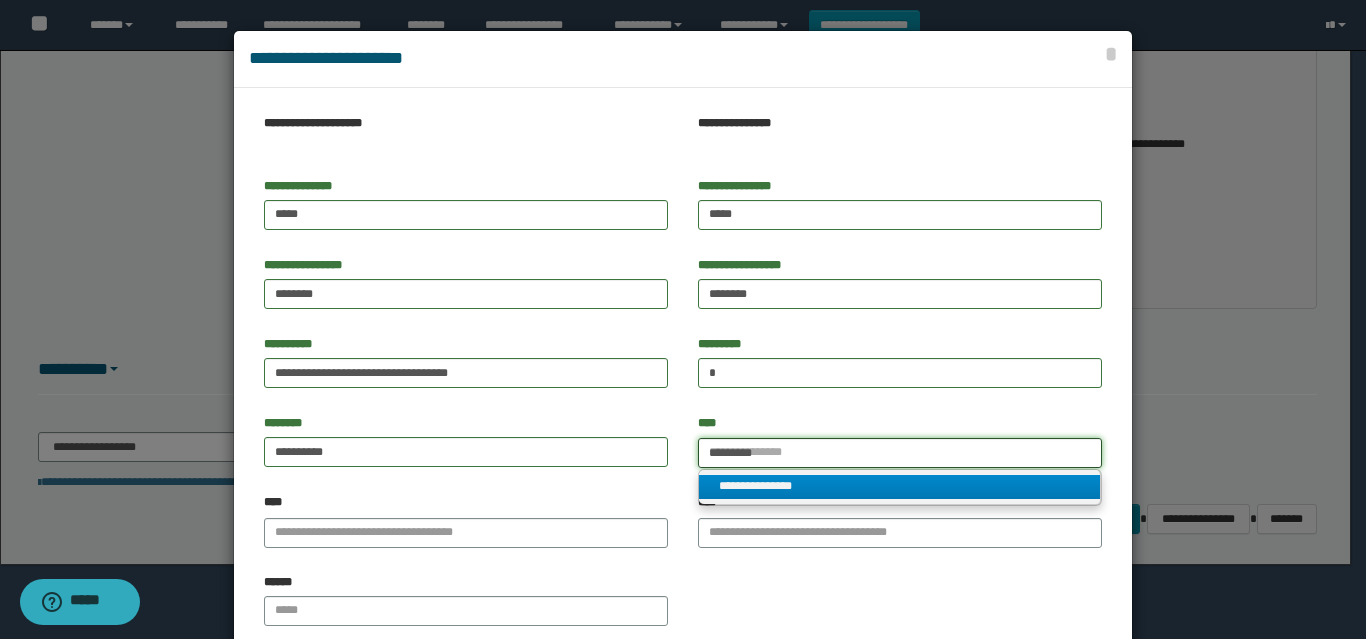 type 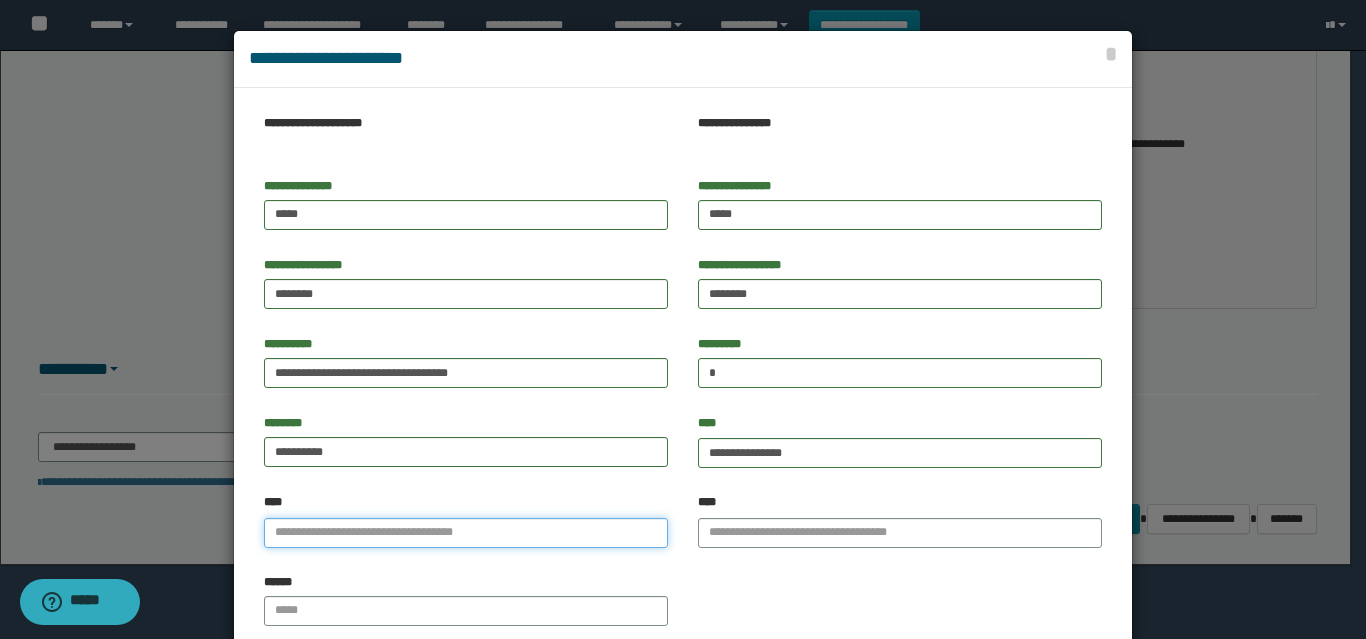 click on "****" at bounding box center [466, 533] 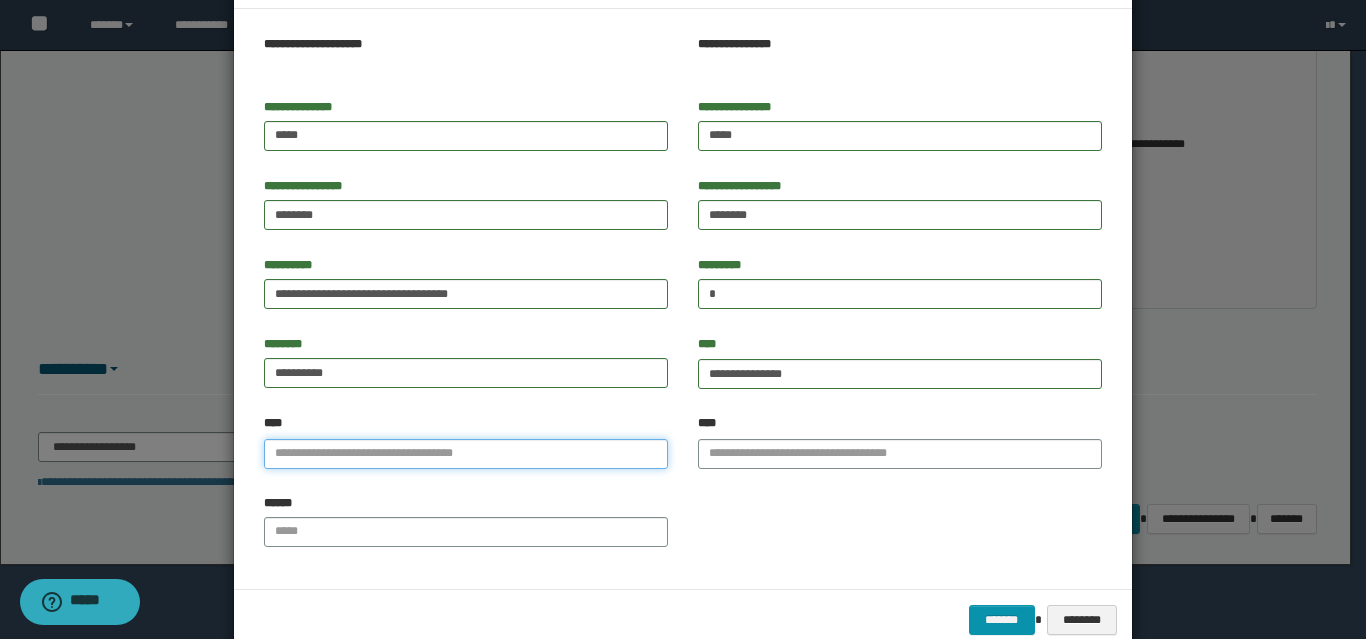 scroll, scrollTop: 78, scrollLeft: 0, axis: vertical 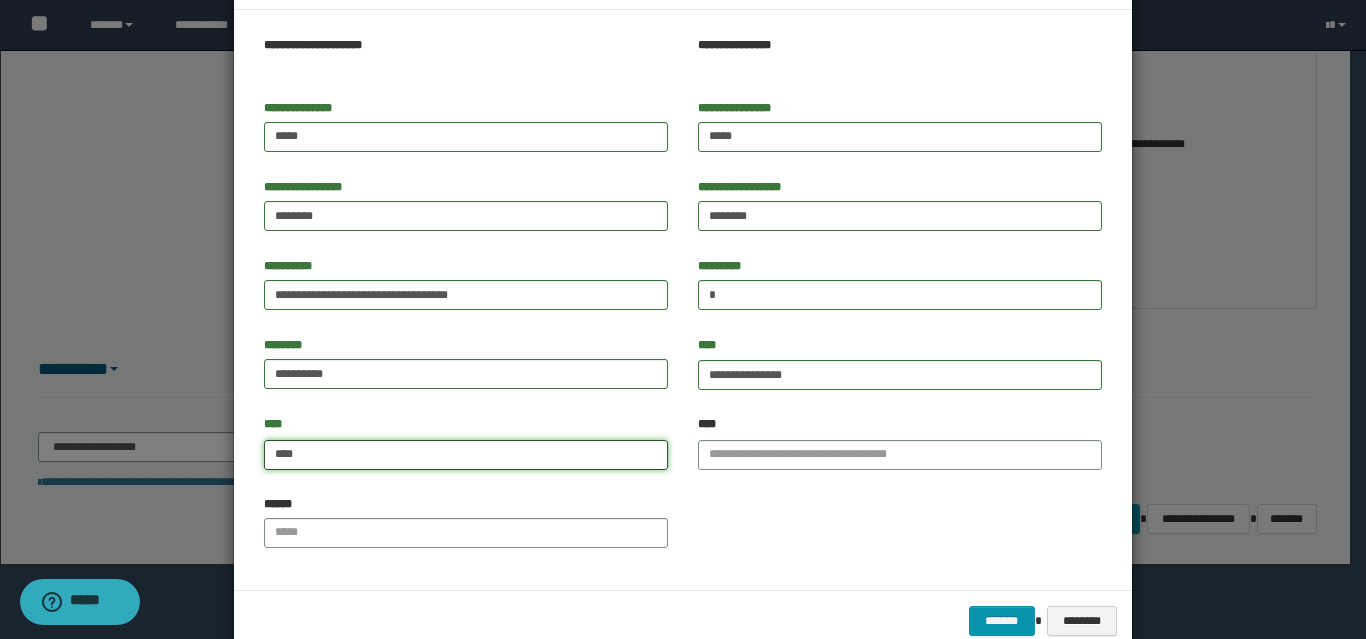 type on "*****" 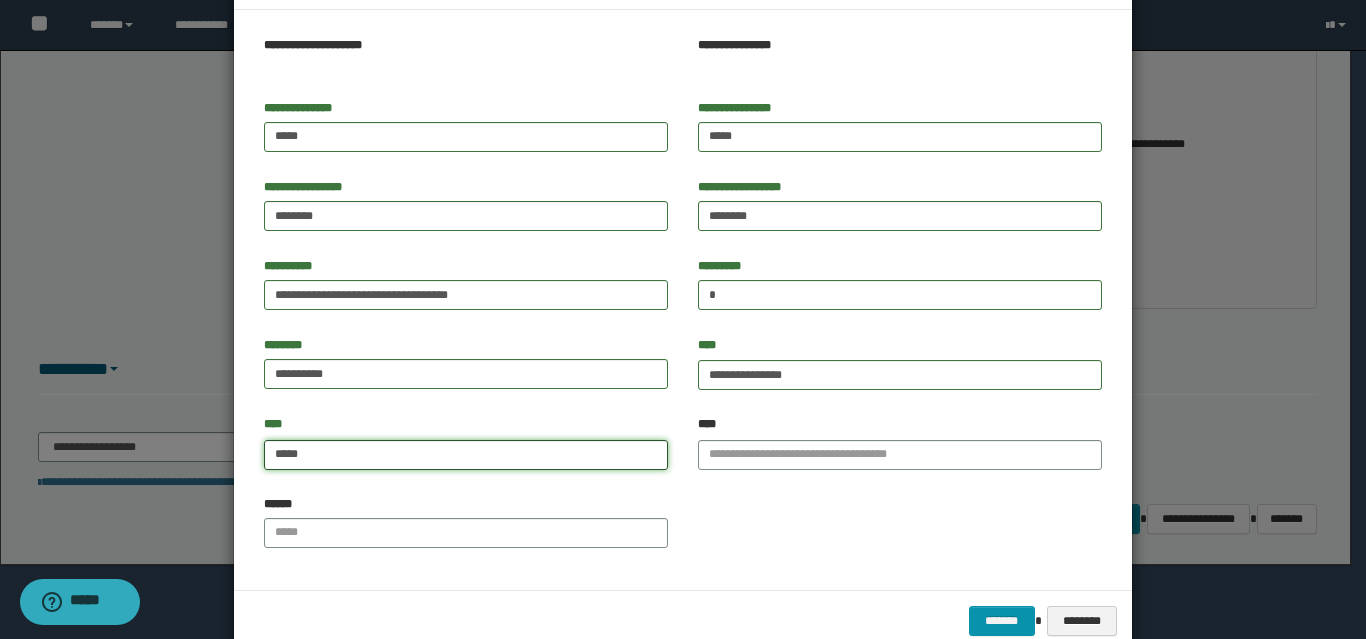 type on "*****" 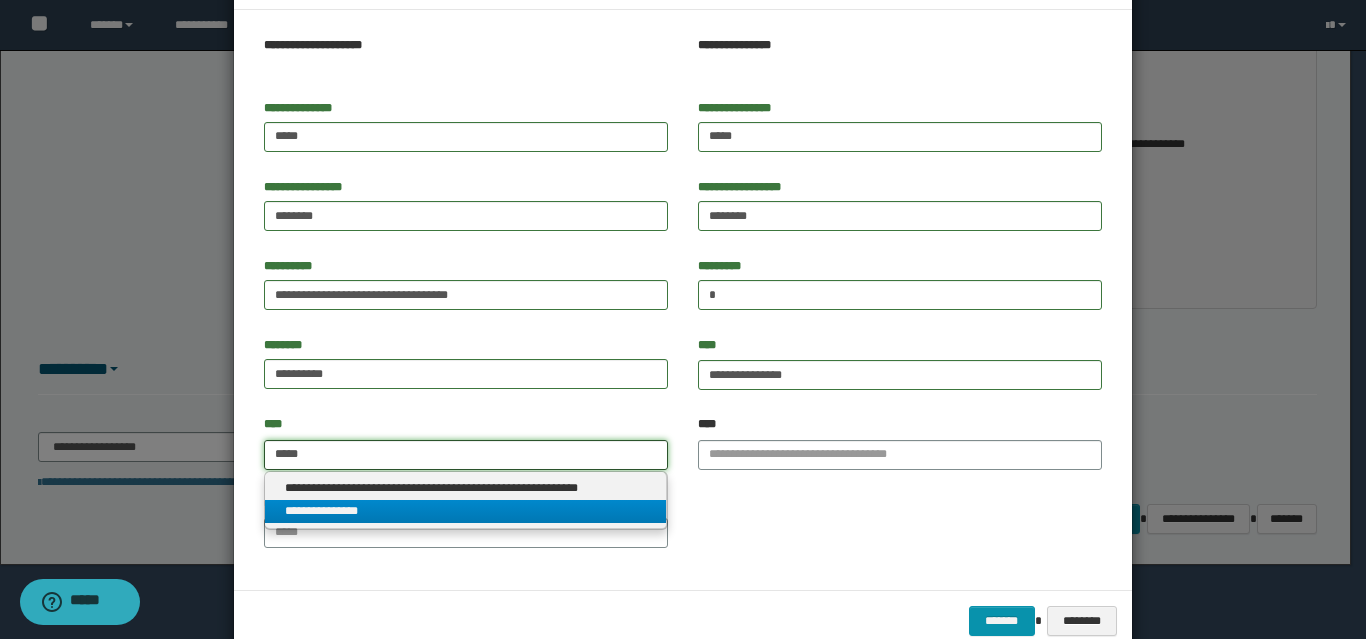 type on "*****" 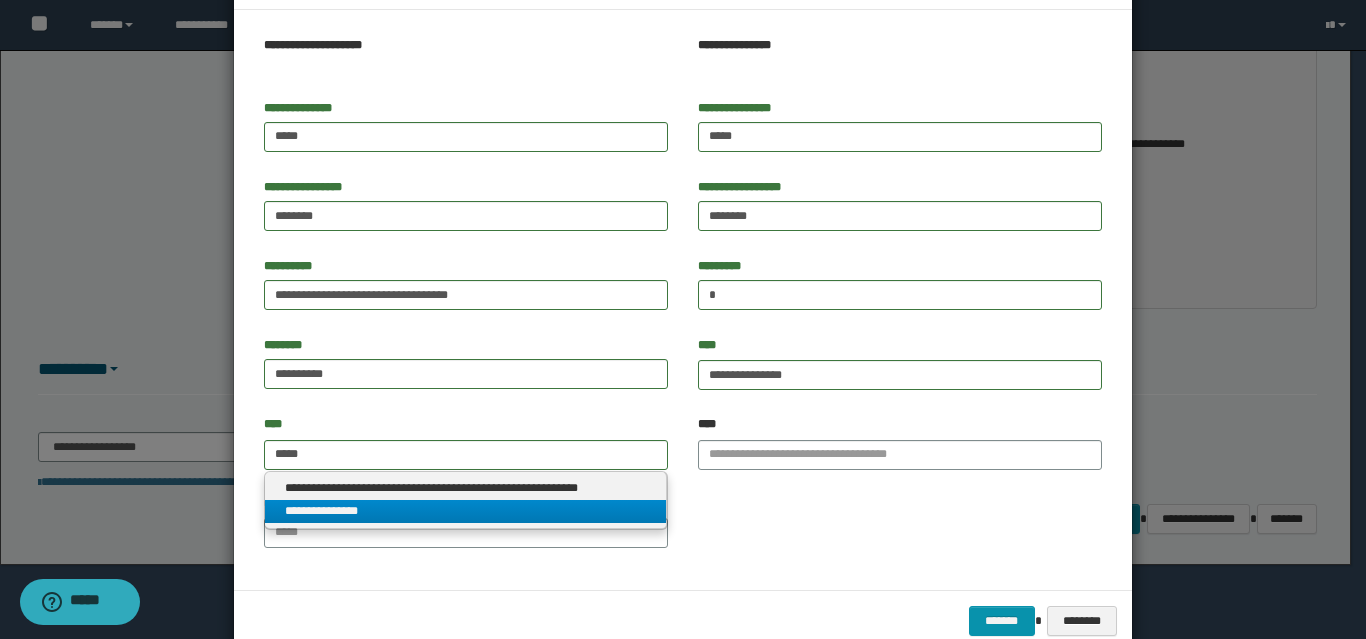 click on "**********" at bounding box center [465, 511] 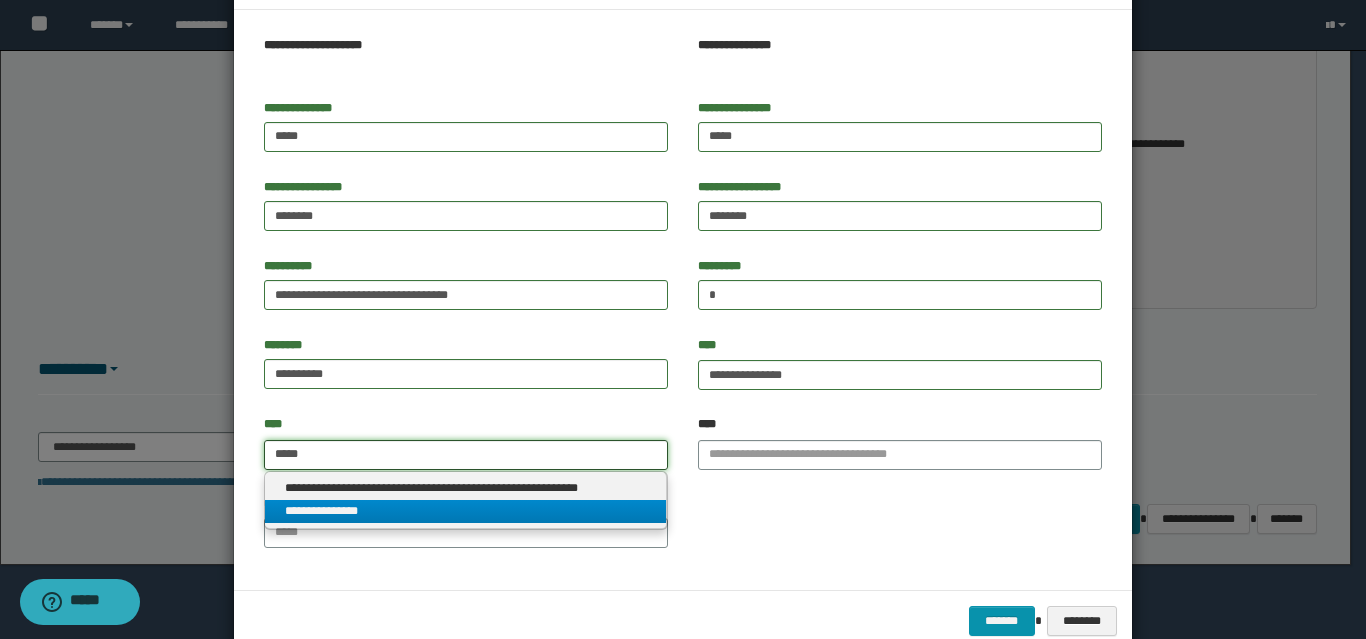 type 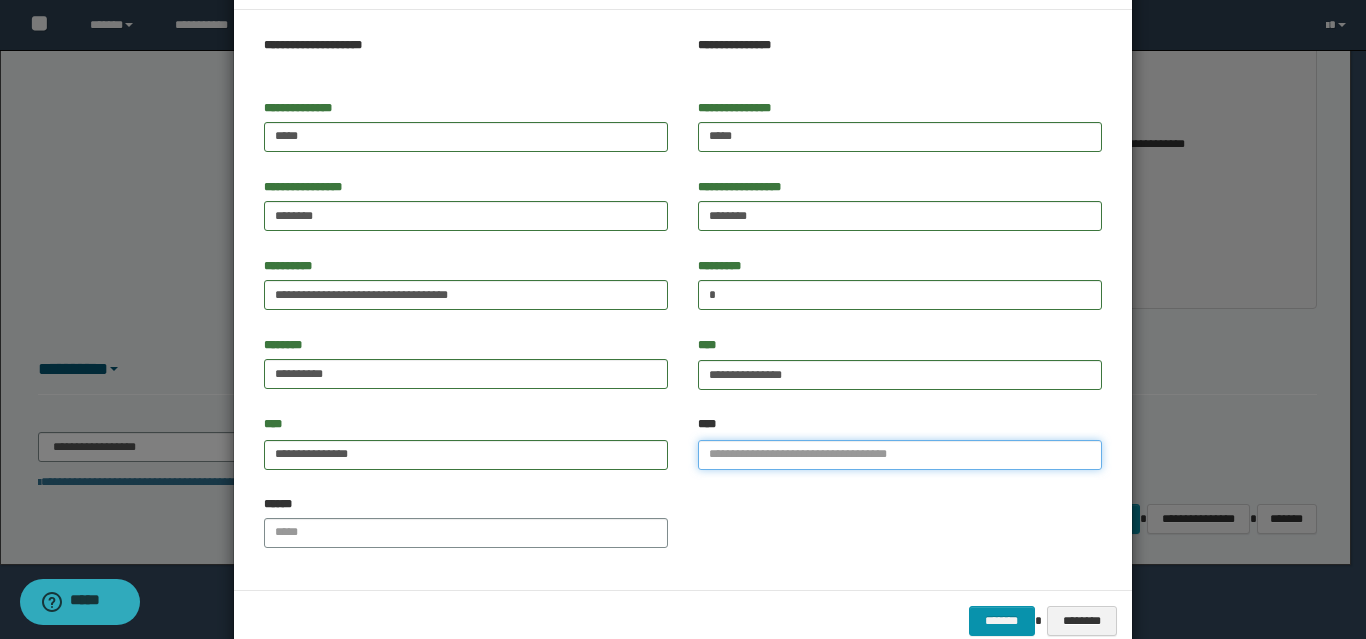 click on "****" at bounding box center (900, 455) 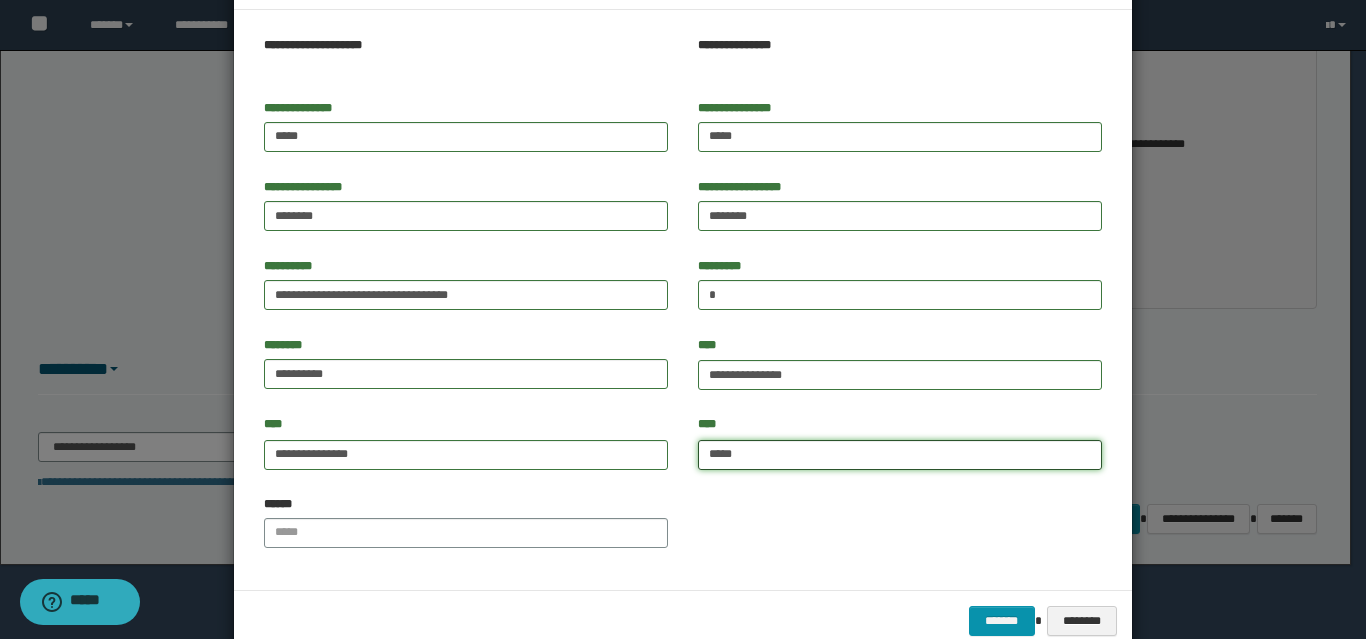 type on "******" 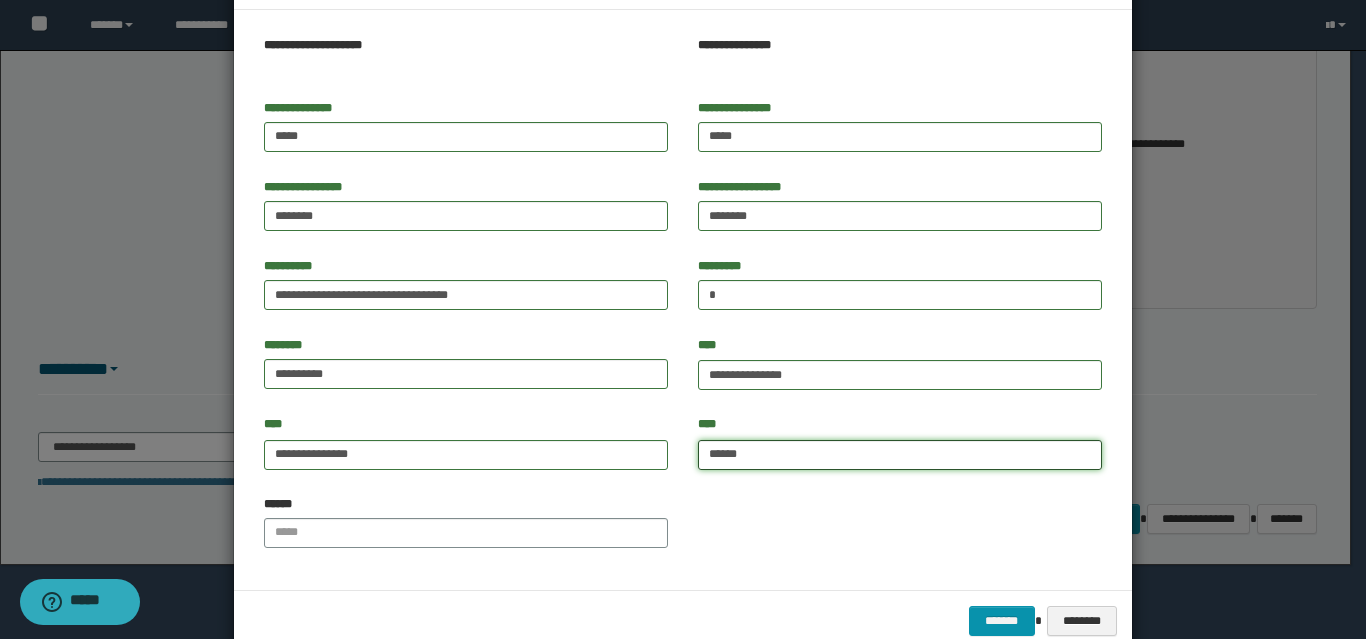type on "**********" 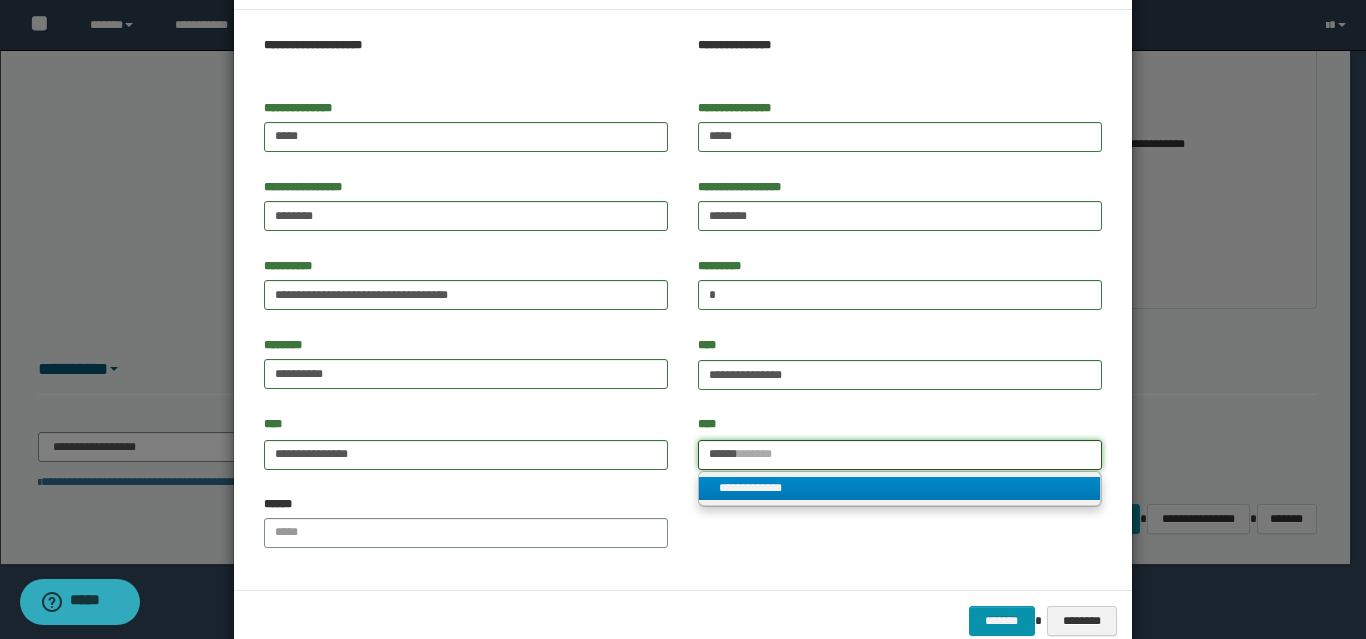 type on "******" 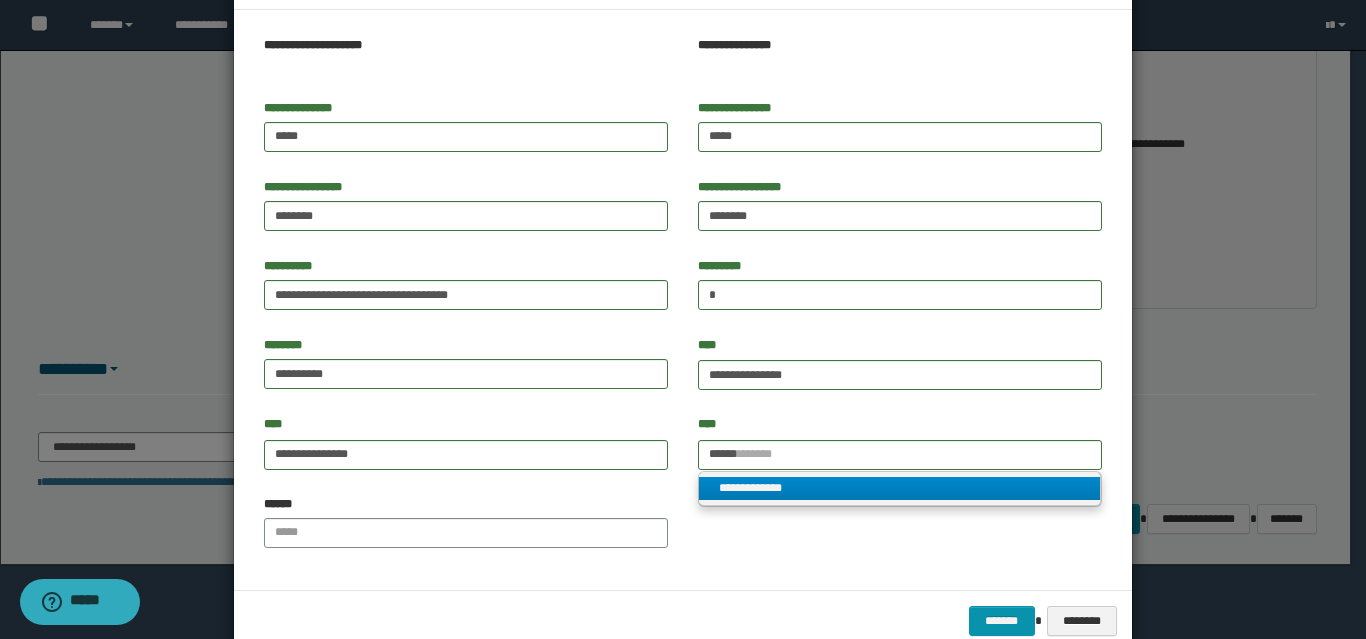 click on "**********" at bounding box center (899, 488) 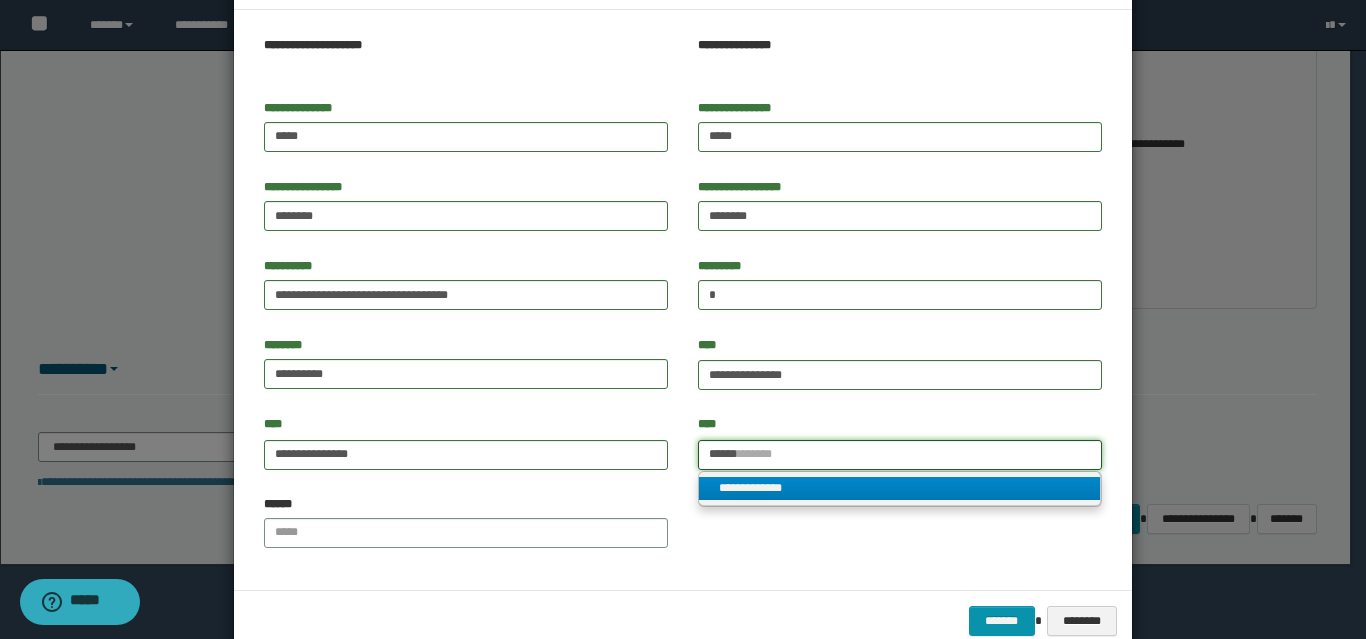 type 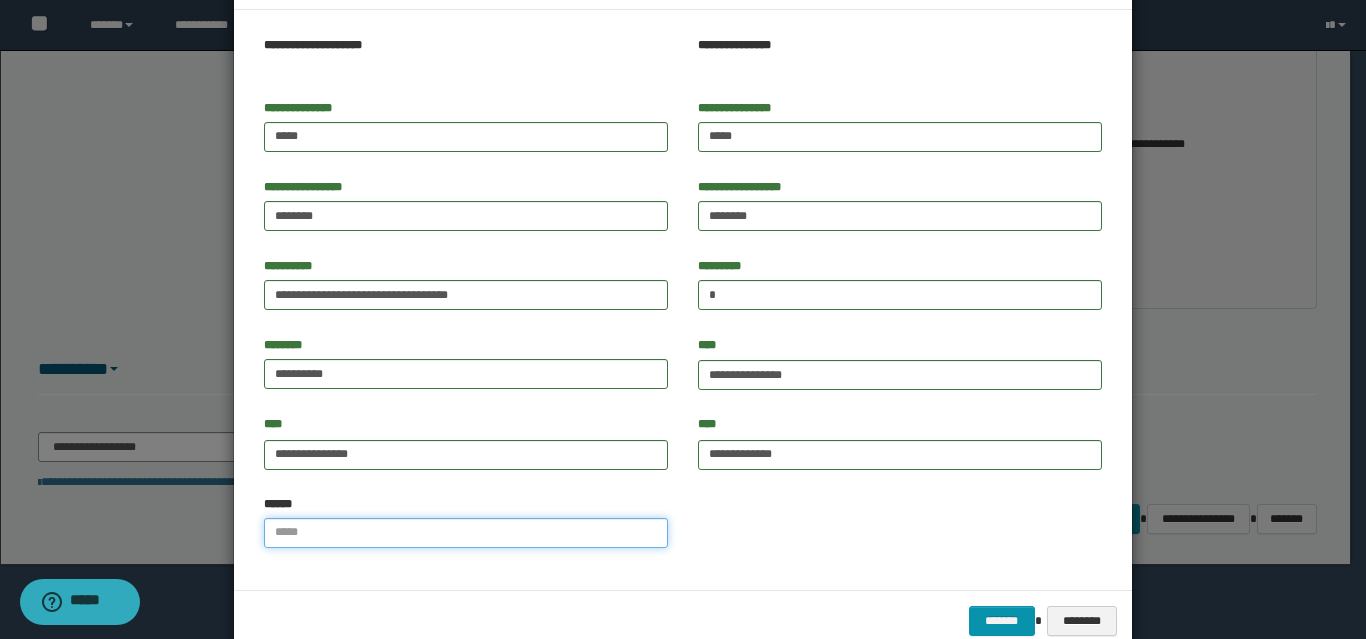 click on "******" at bounding box center [466, 533] 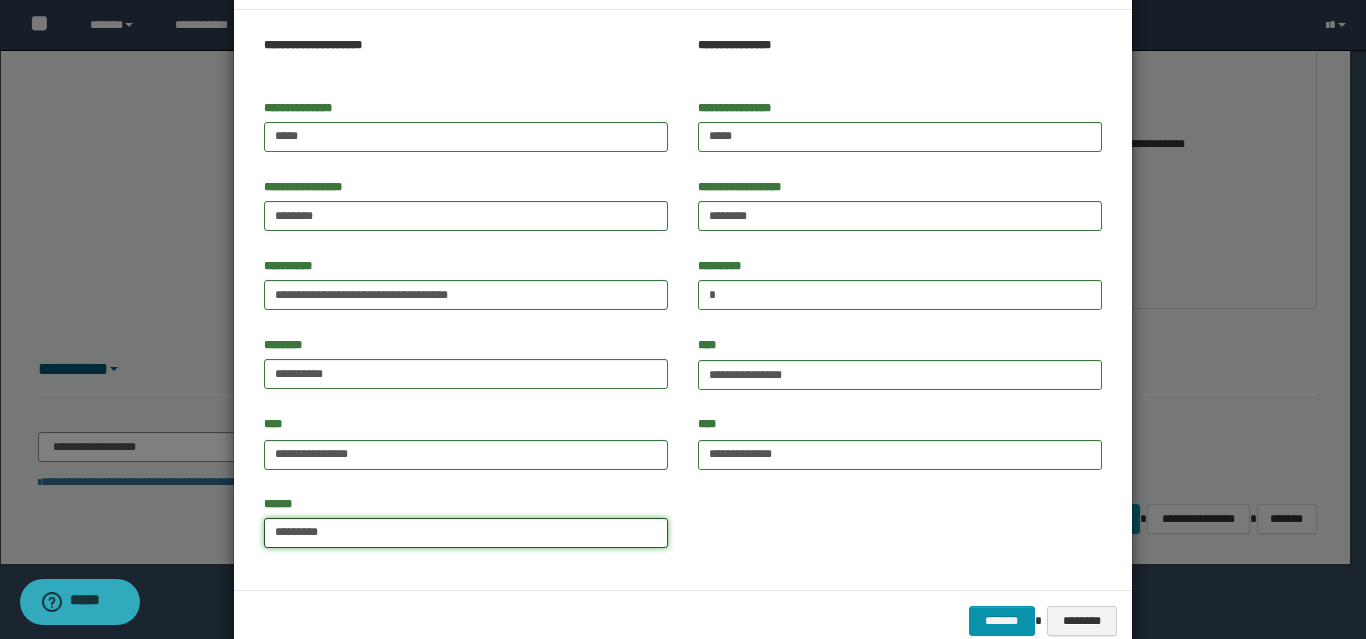 scroll, scrollTop: 121, scrollLeft: 0, axis: vertical 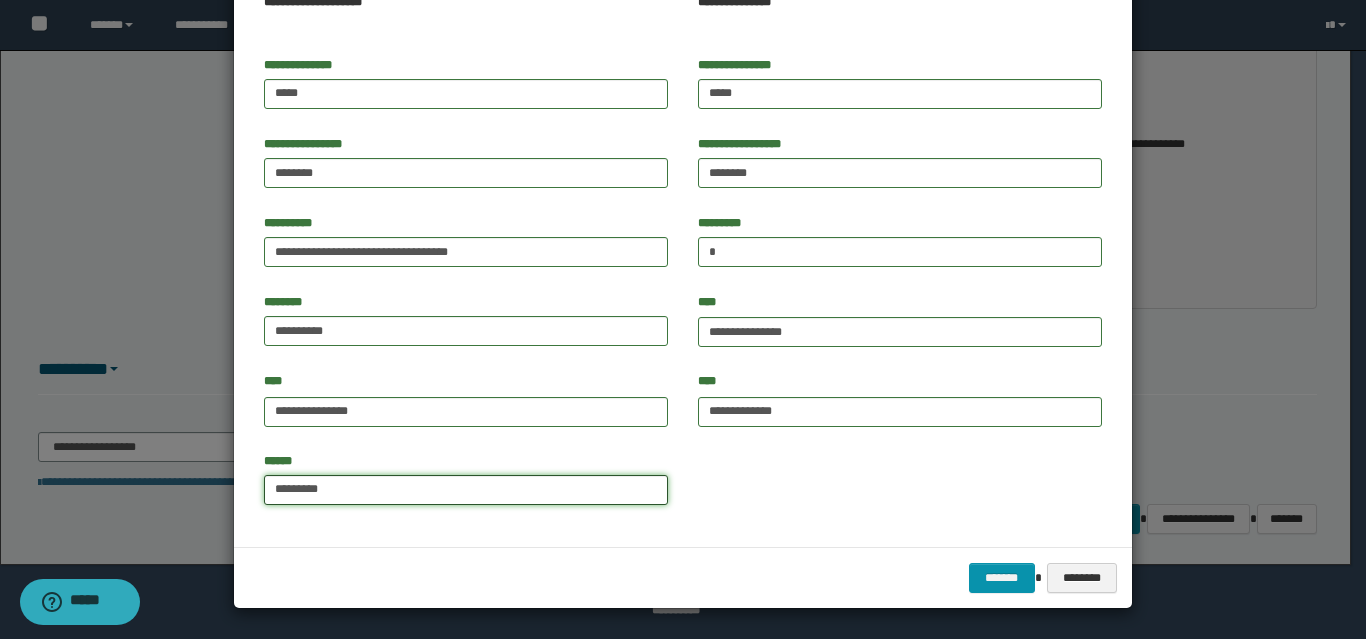 type on "*********" 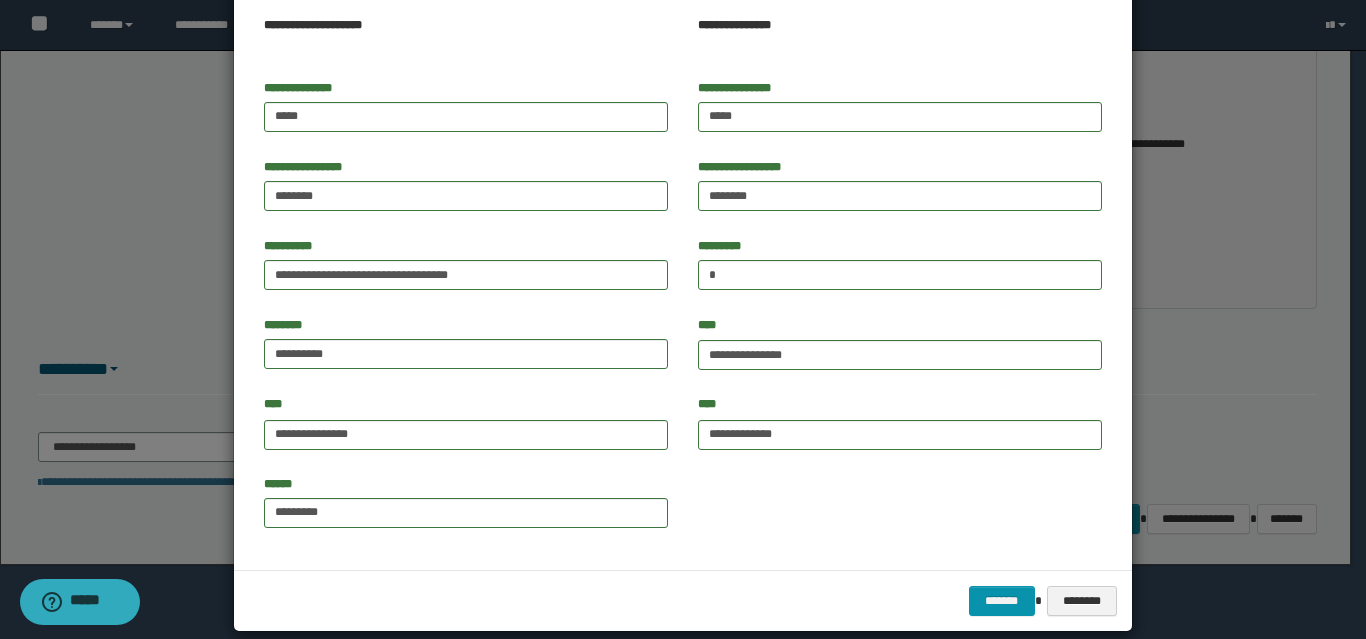 scroll, scrollTop: 121, scrollLeft: 0, axis: vertical 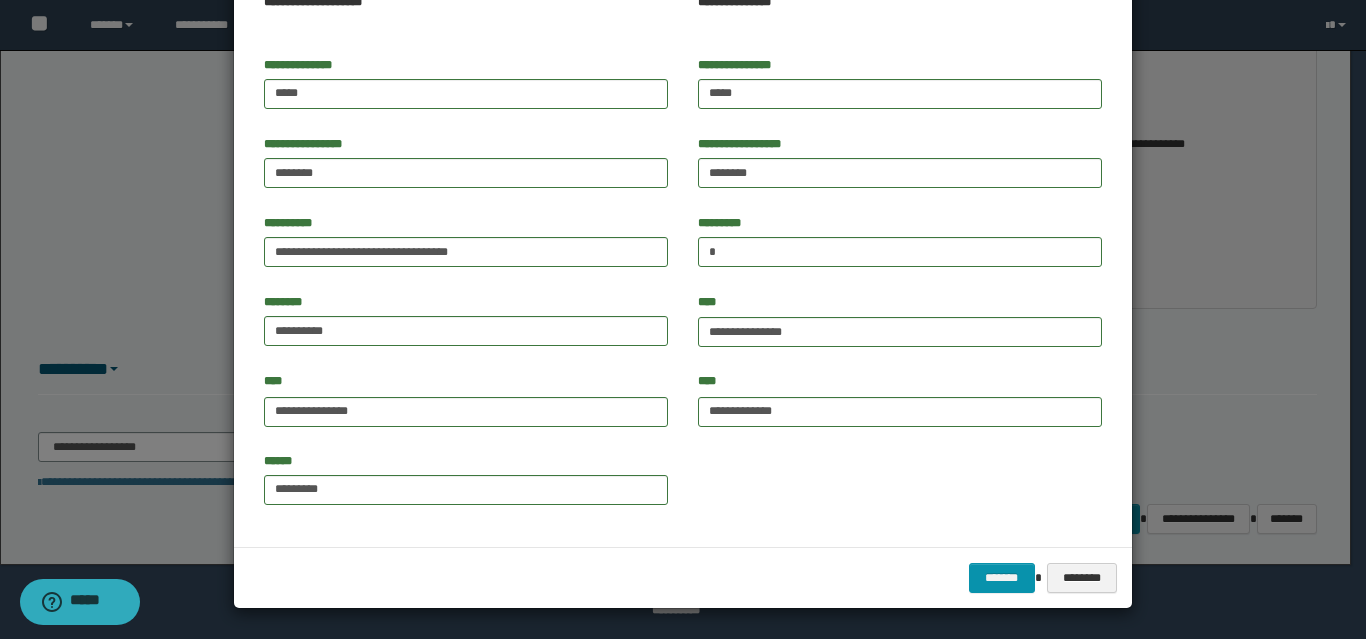 click on "******
*********" at bounding box center (683, 486) 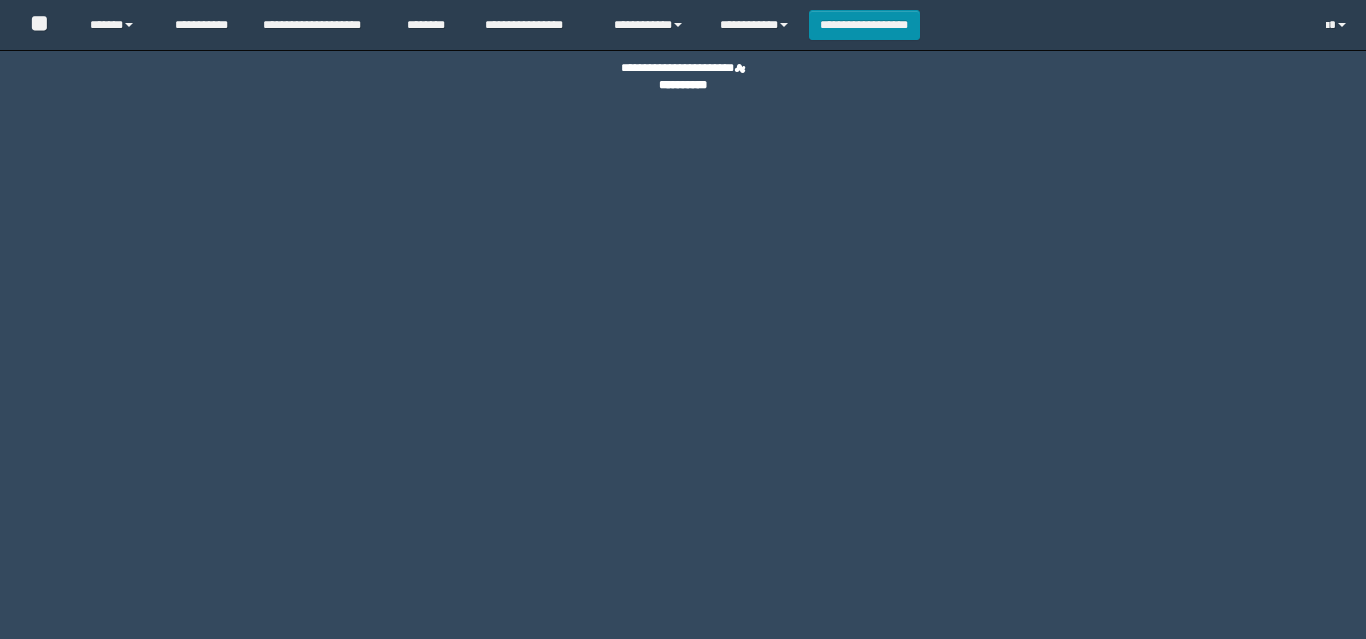 scroll, scrollTop: 0, scrollLeft: 0, axis: both 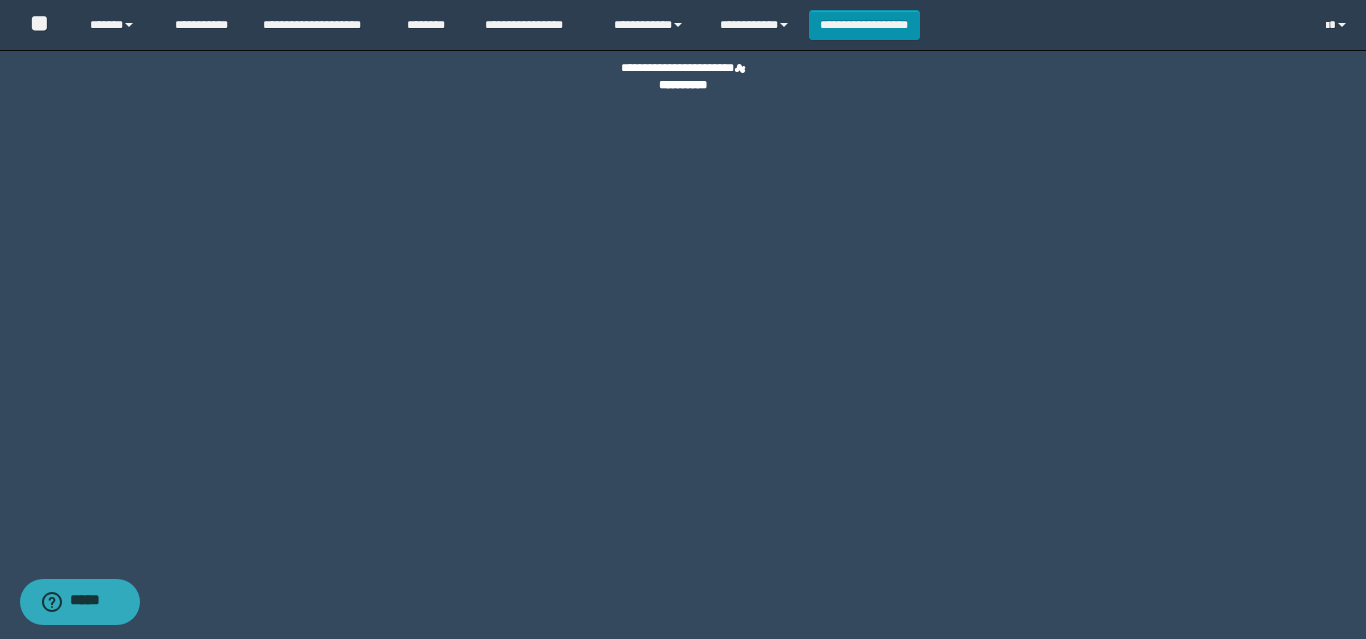 click on "**********" at bounding box center (683, 77) 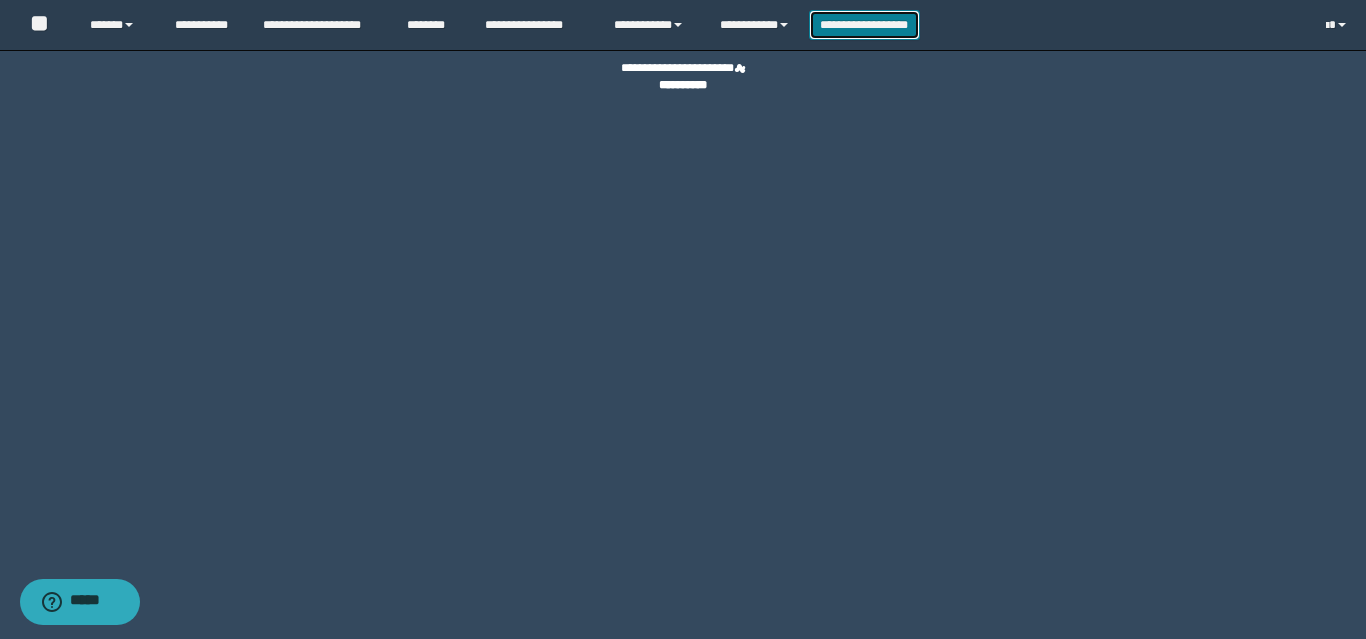 click on "**********" at bounding box center (864, 25) 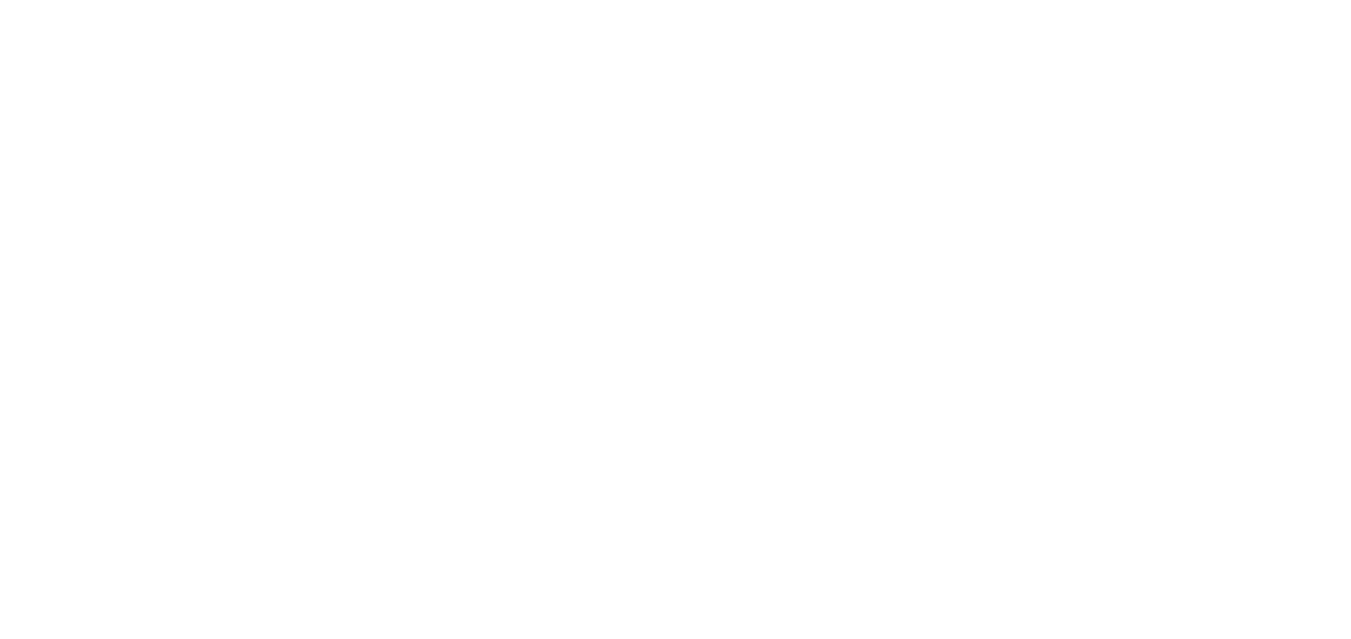 scroll, scrollTop: 0, scrollLeft: 0, axis: both 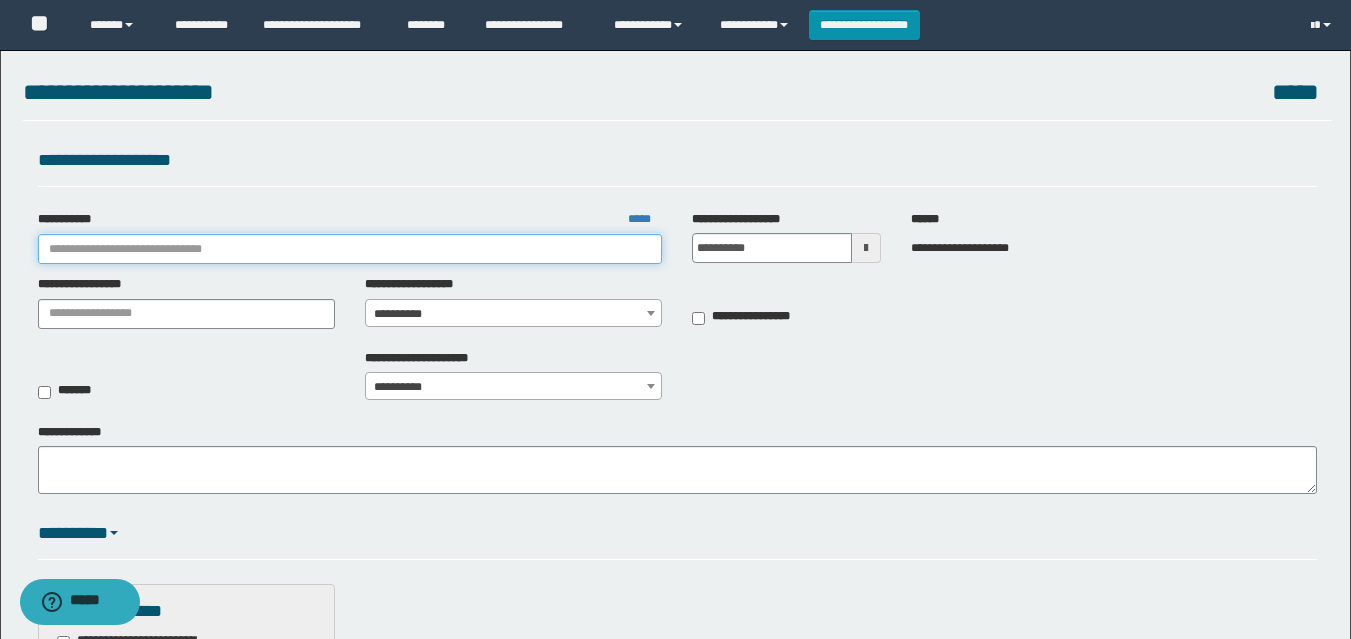 click on "**********" at bounding box center (350, 249) 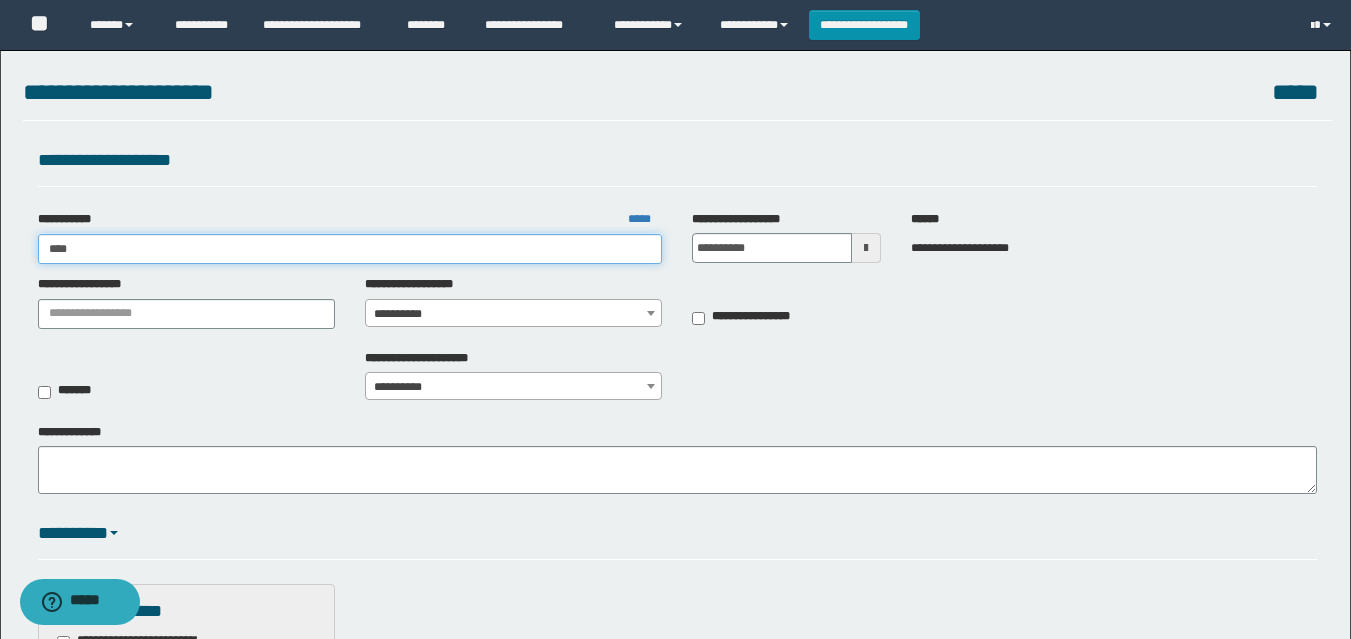 type on "*****" 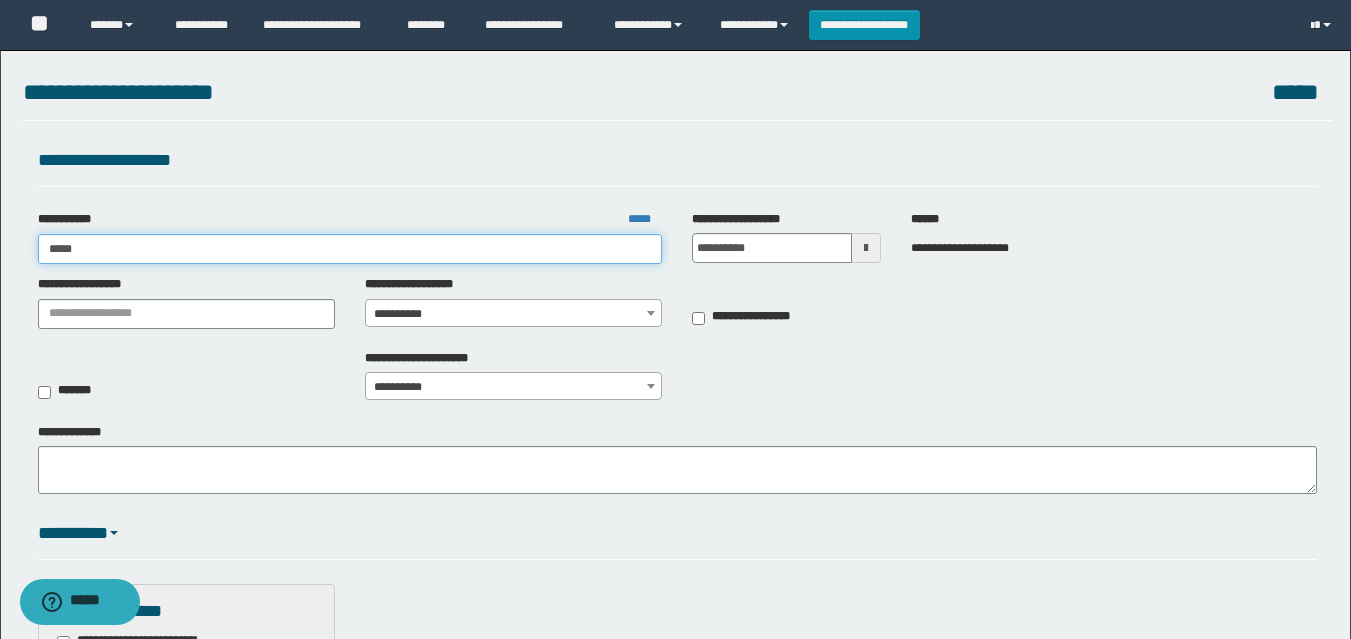 type on "*****" 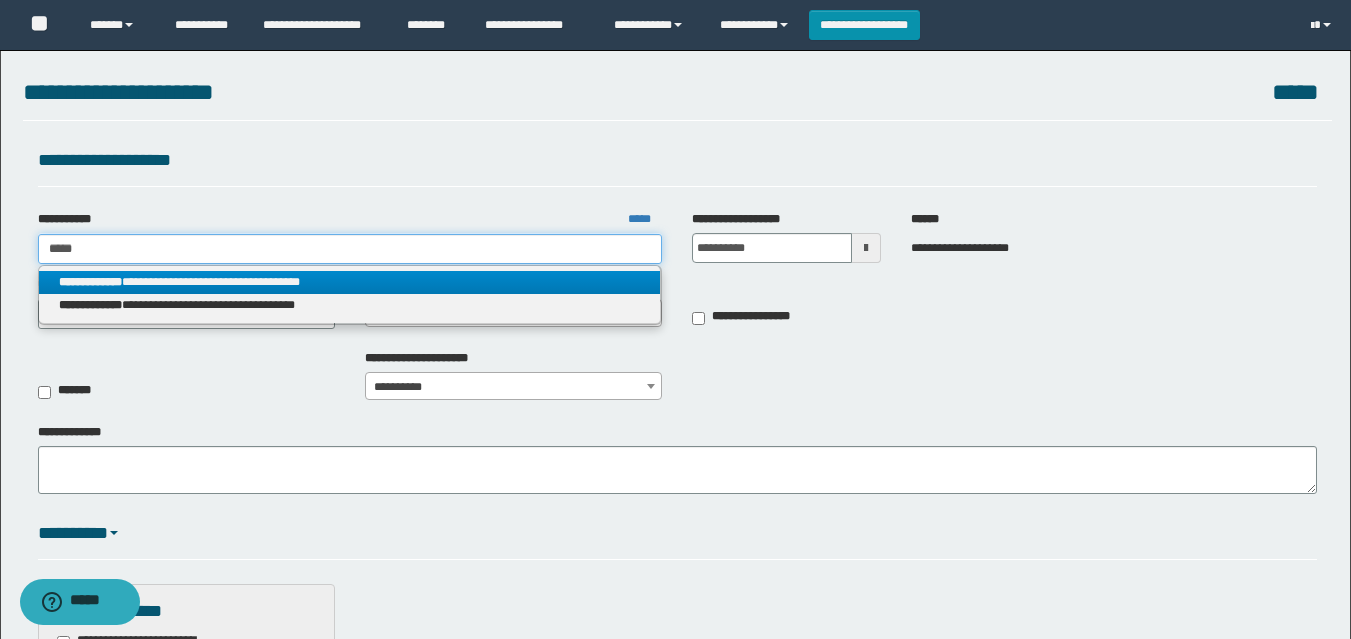 type on "*****" 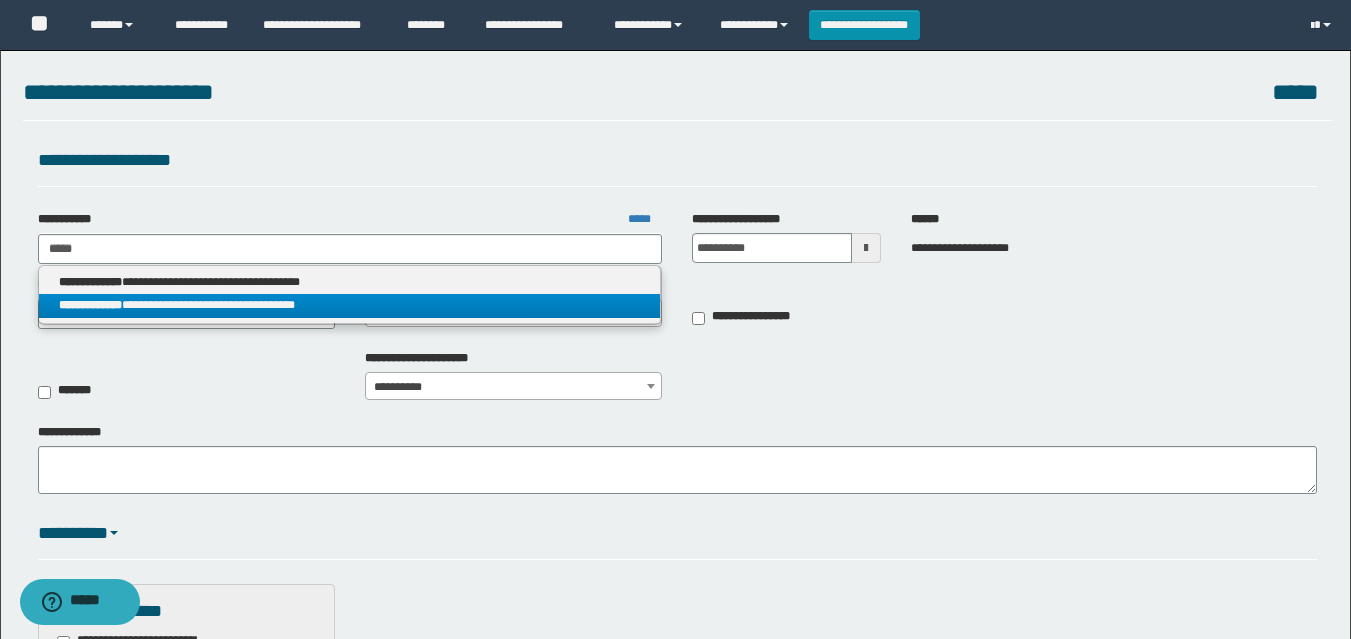 click on "**********" at bounding box center [350, 305] 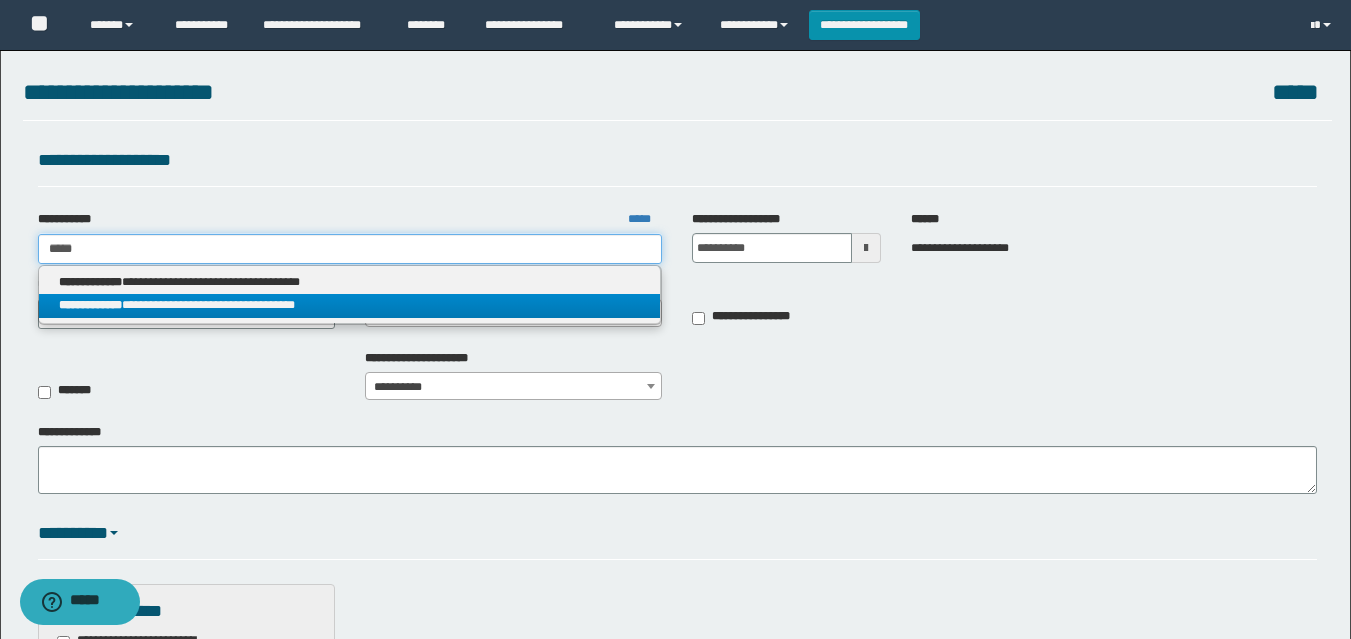 type 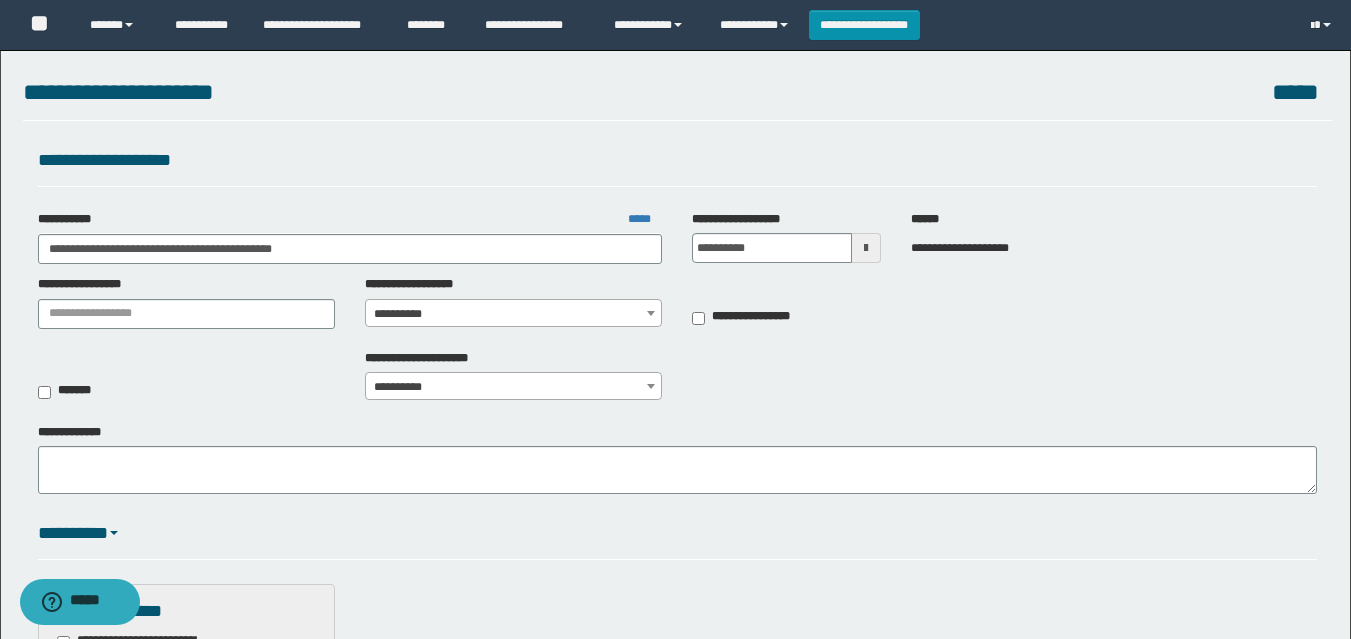 click on "**********" at bounding box center [513, 314] 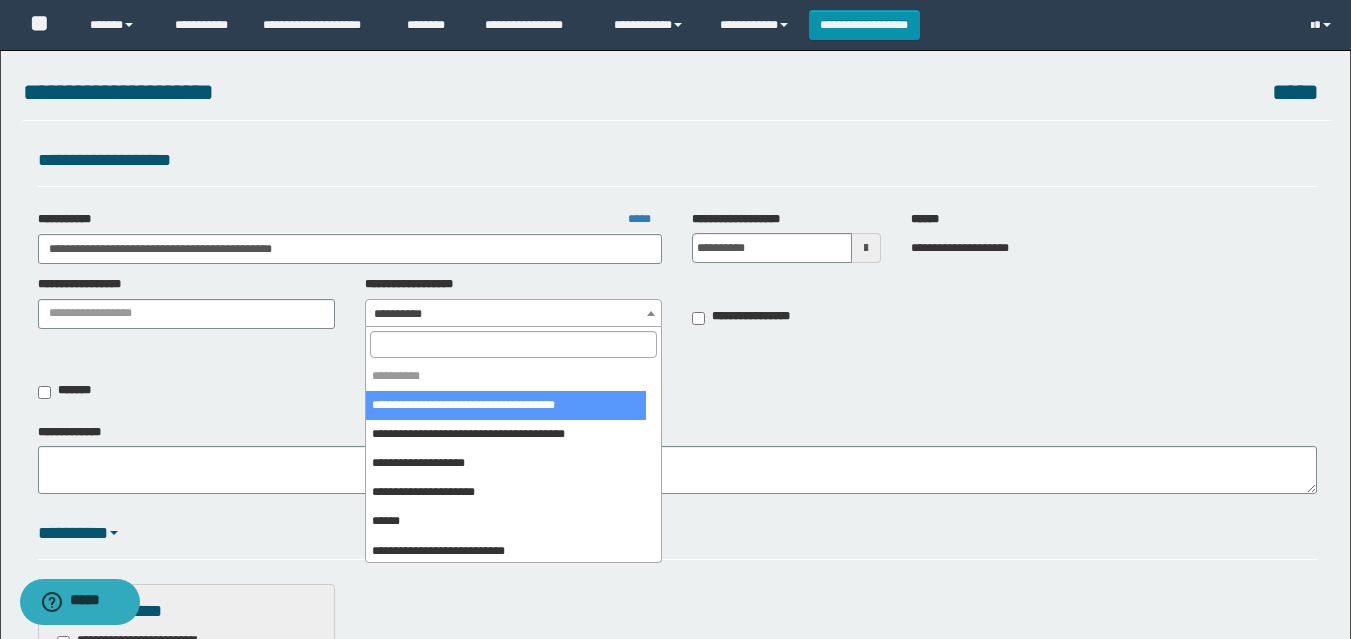 click at bounding box center (513, 344) 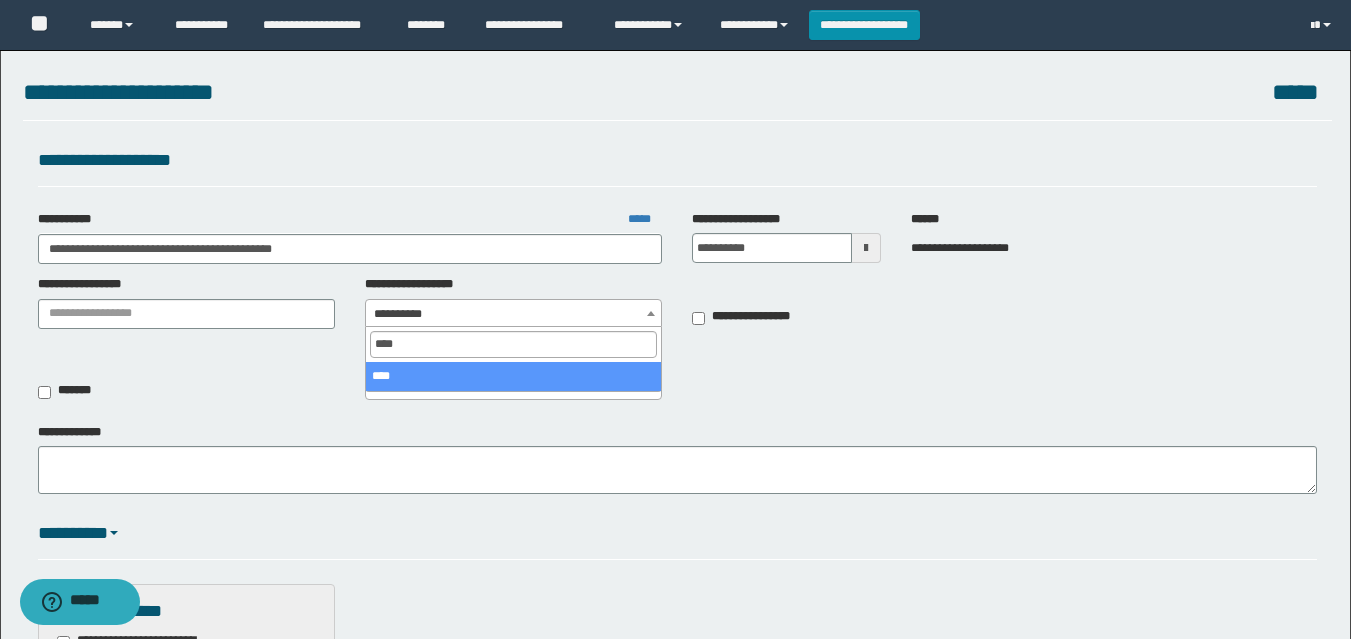 type on "****" 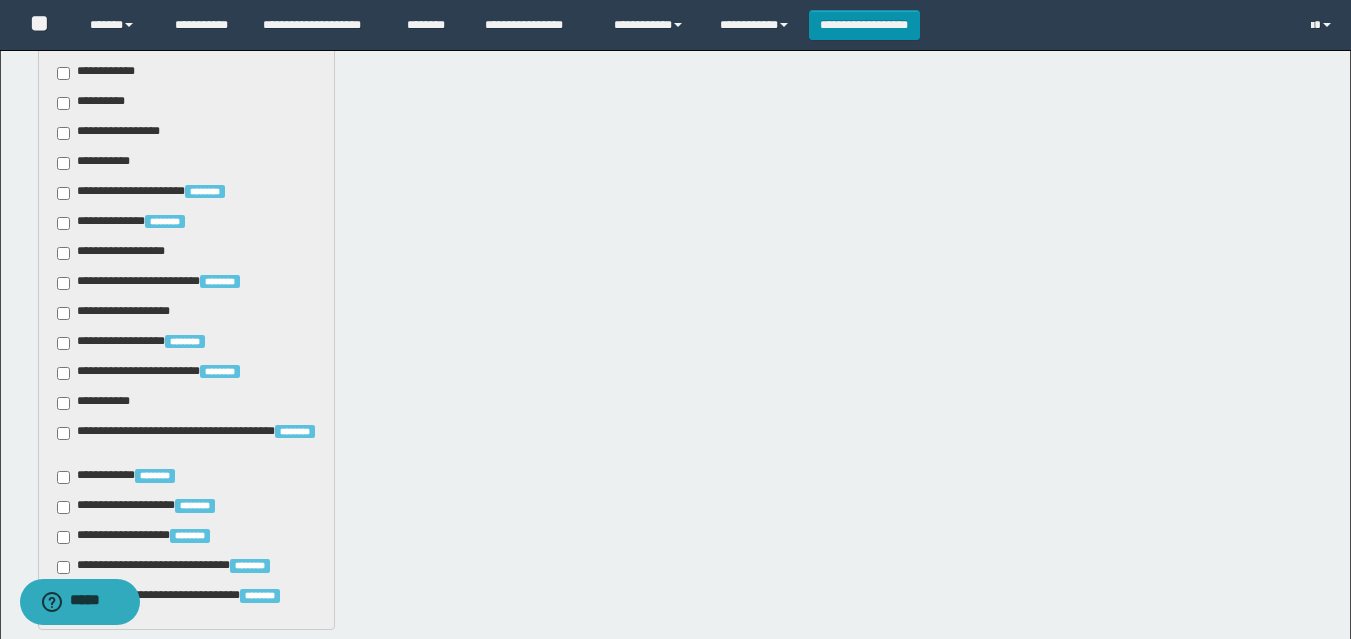 scroll, scrollTop: 1151, scrollLeft: 0, axis: vertical 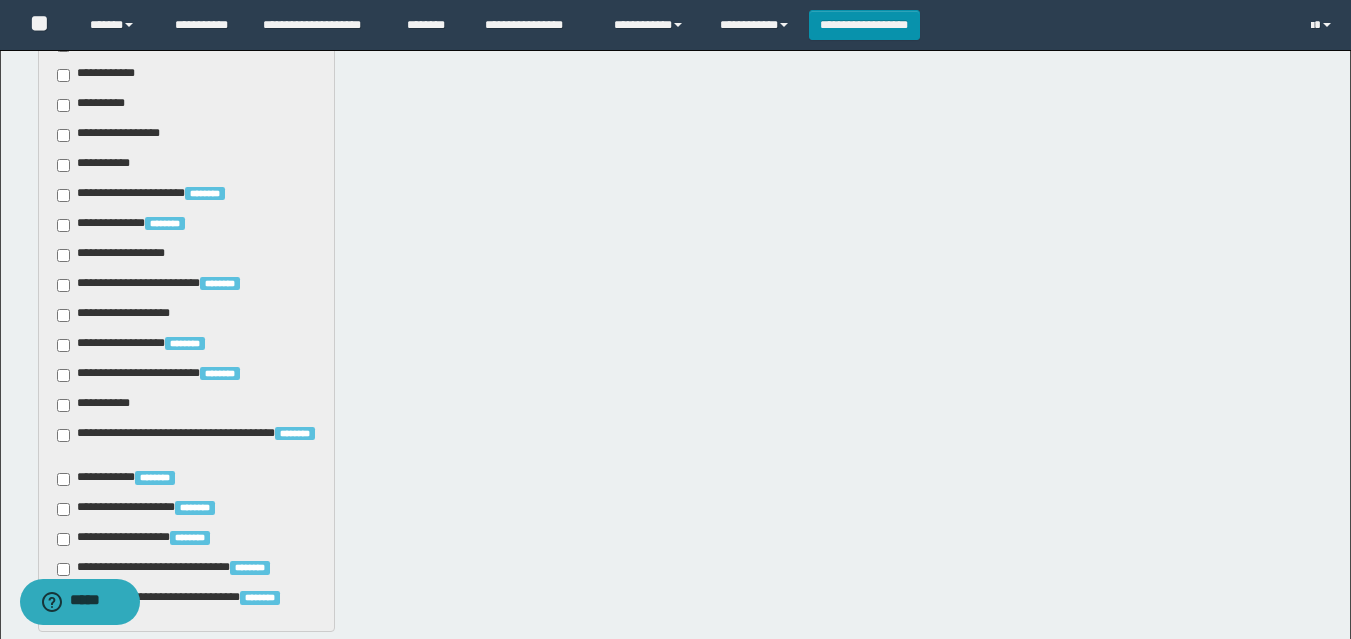click on "**********" at bounding box center (97, 405) 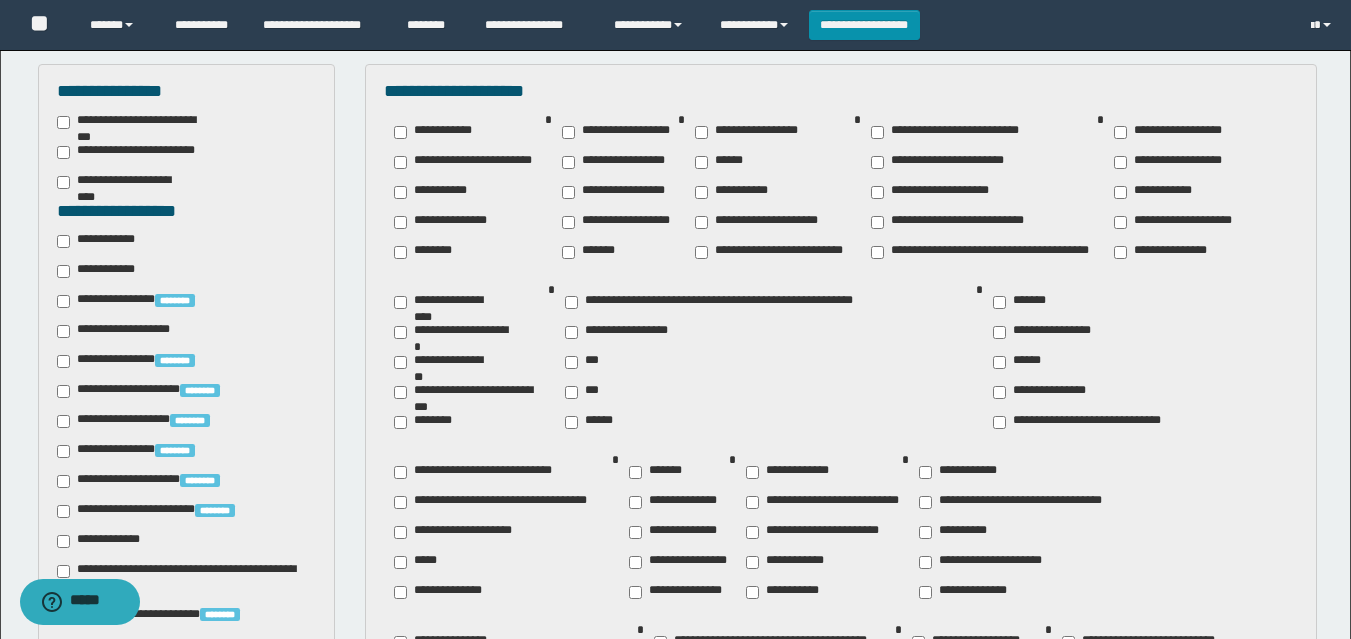 scroll, scrollTop: 427, scrollLeft: 0, axis: vertical 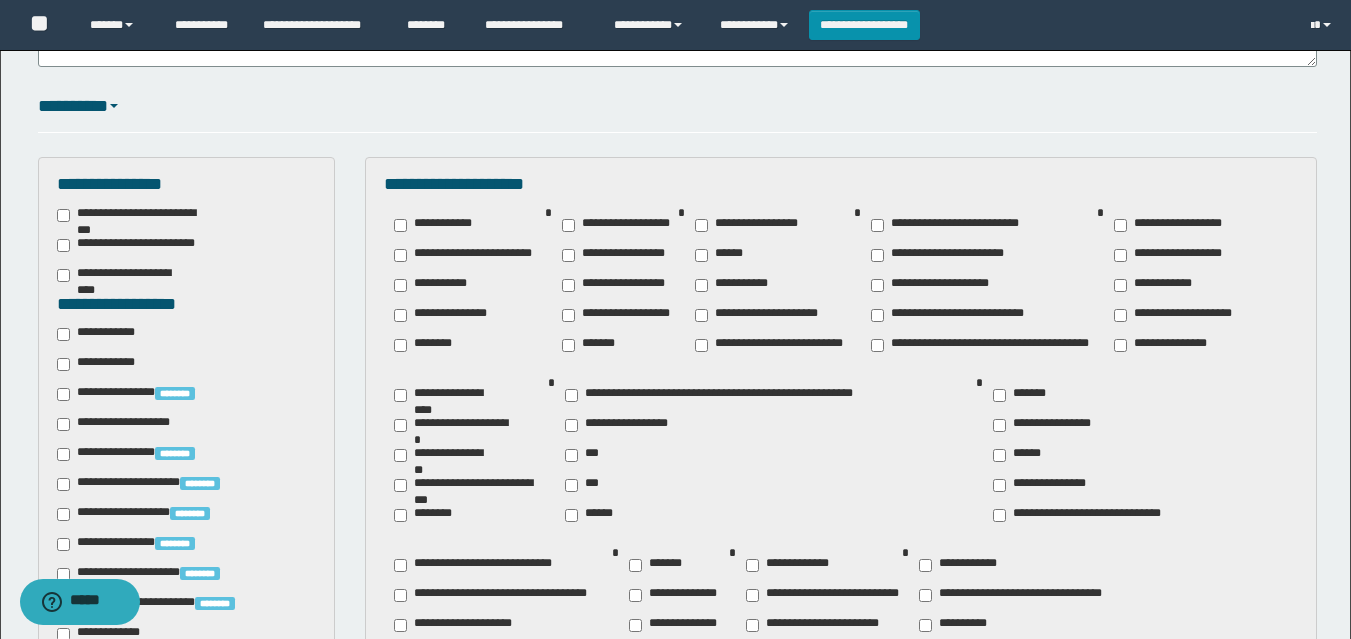 click on "**********" at bounding box center (617, 255) 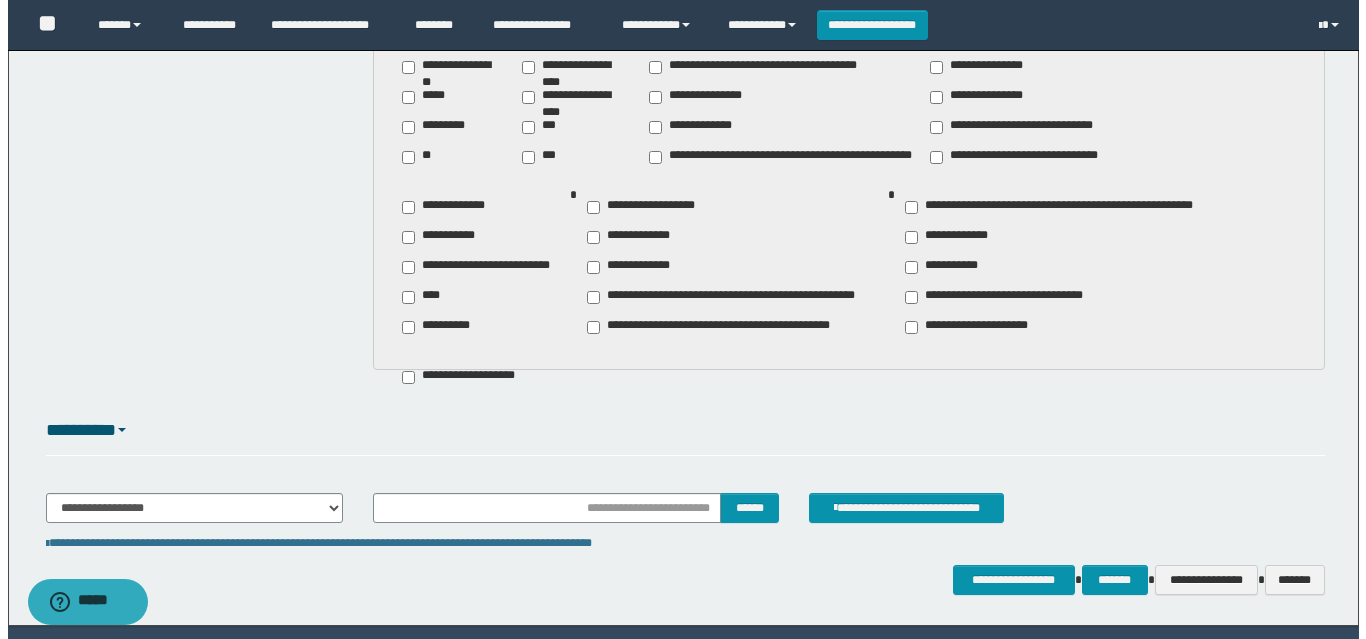 scroll, scrollTop: 2036, scrollLeft: 0, axis: vertical 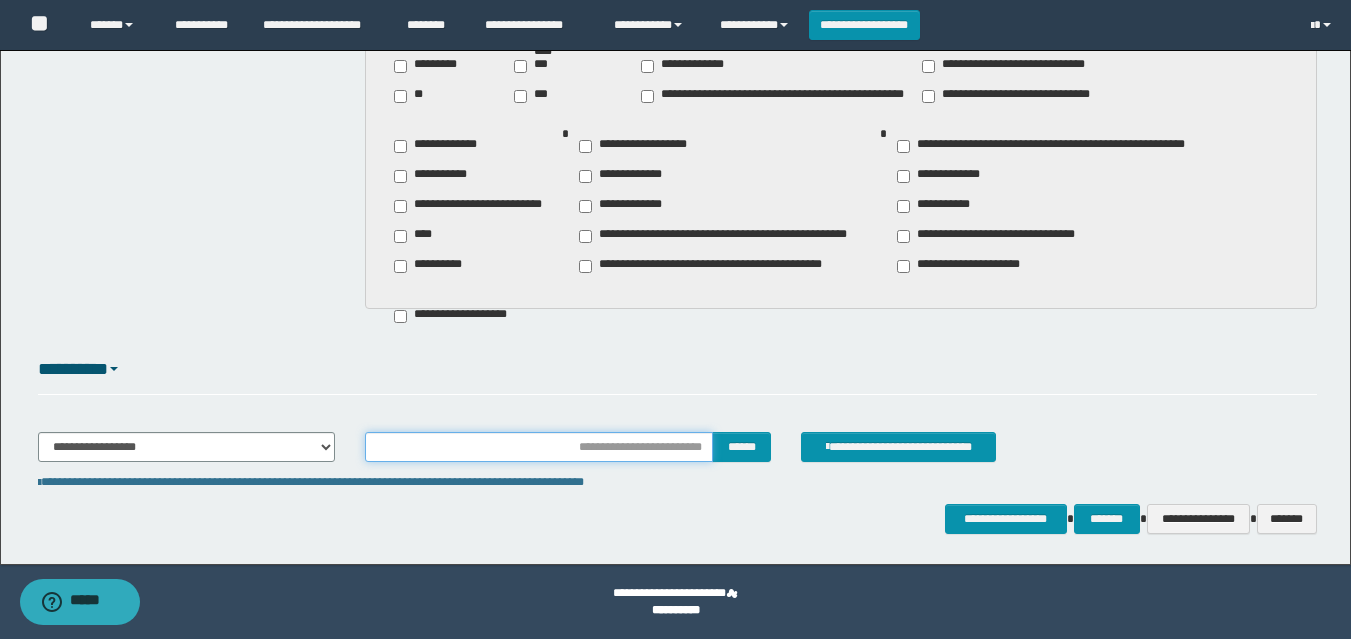 click at bounding box center [539, 447] 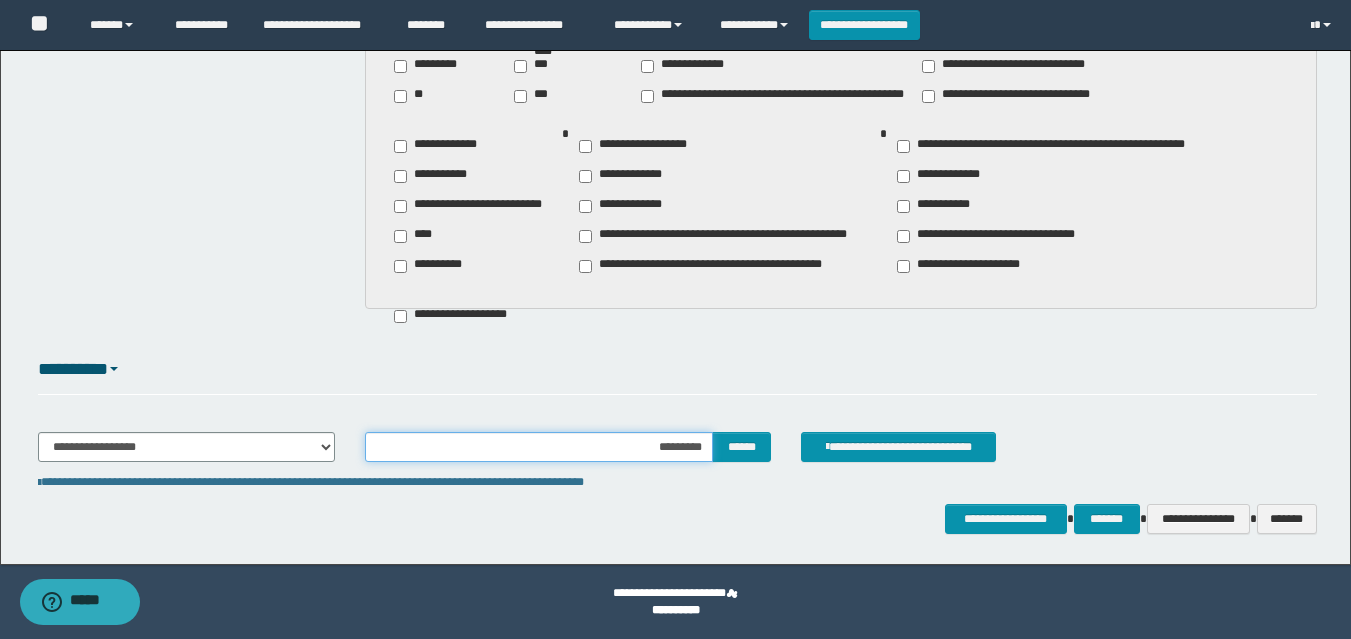 type on "**********" 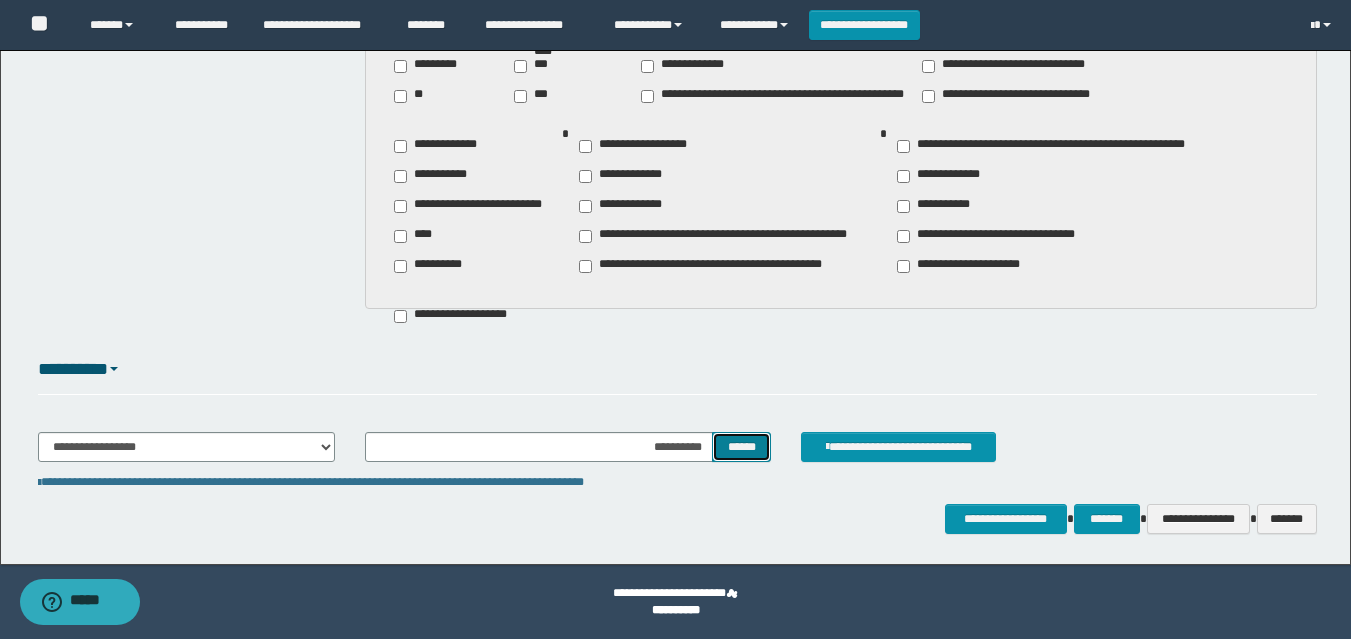 click on "******" at bounding box center [741, 447] 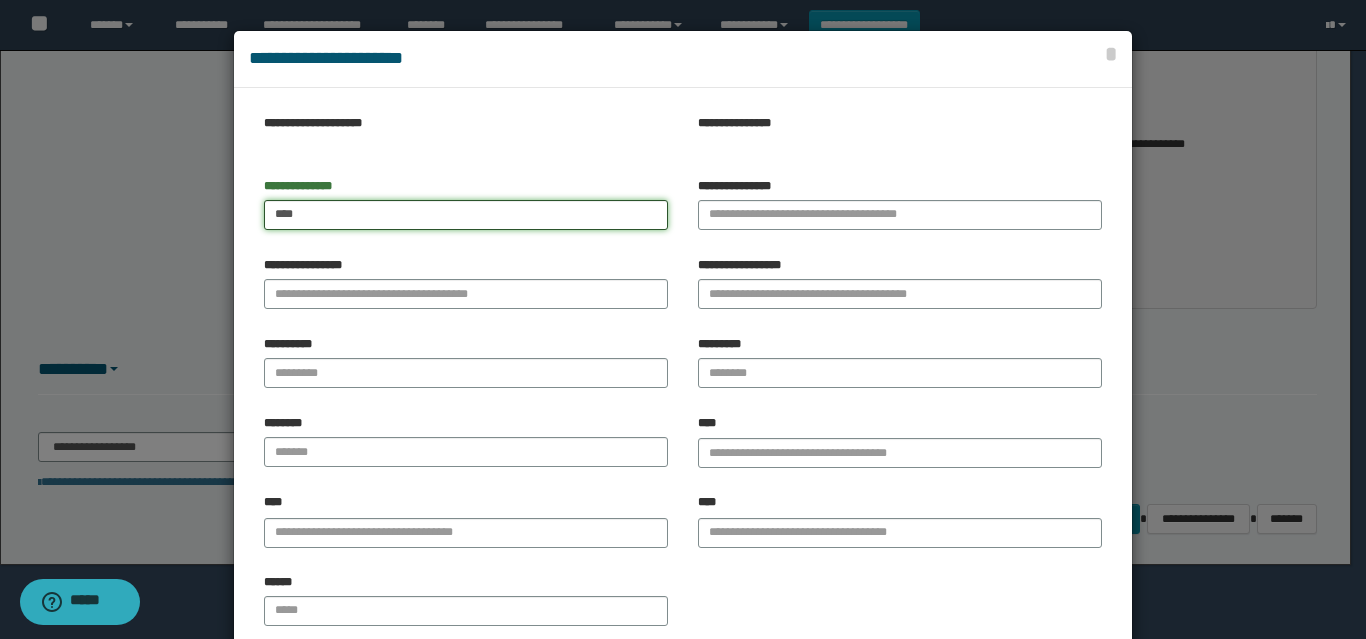 type on "****" 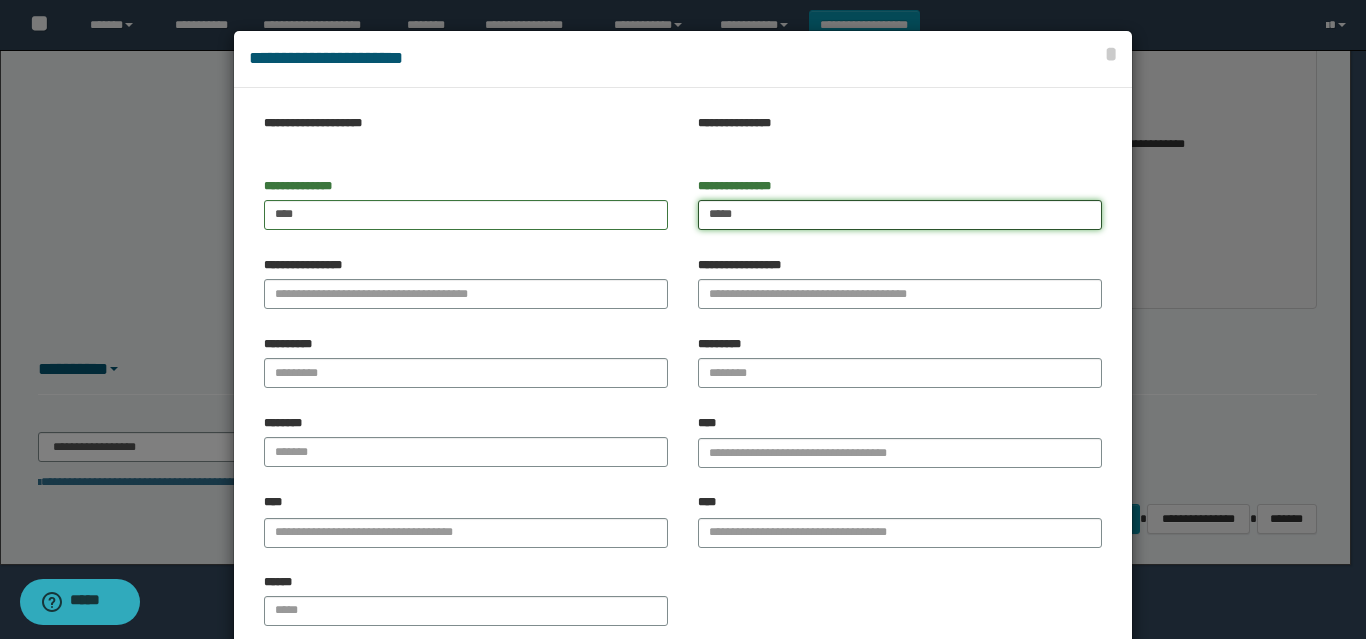 type on "*****" 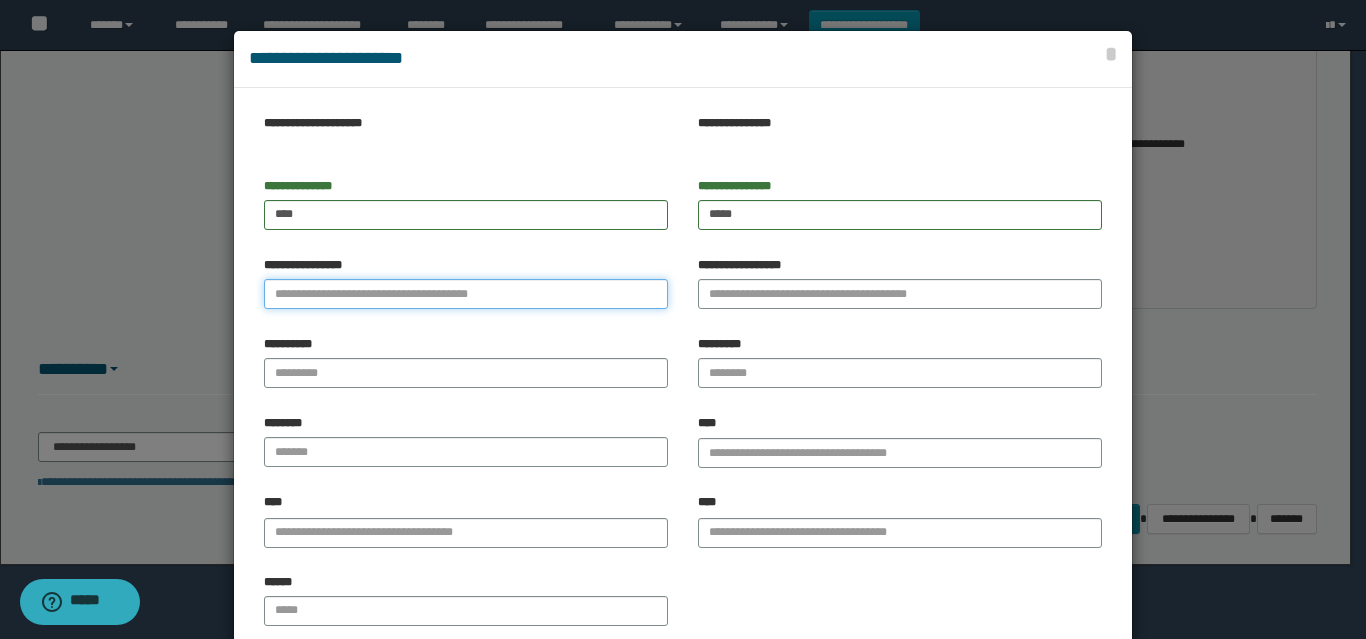 click on "**********" at bounding box center [466, 294] 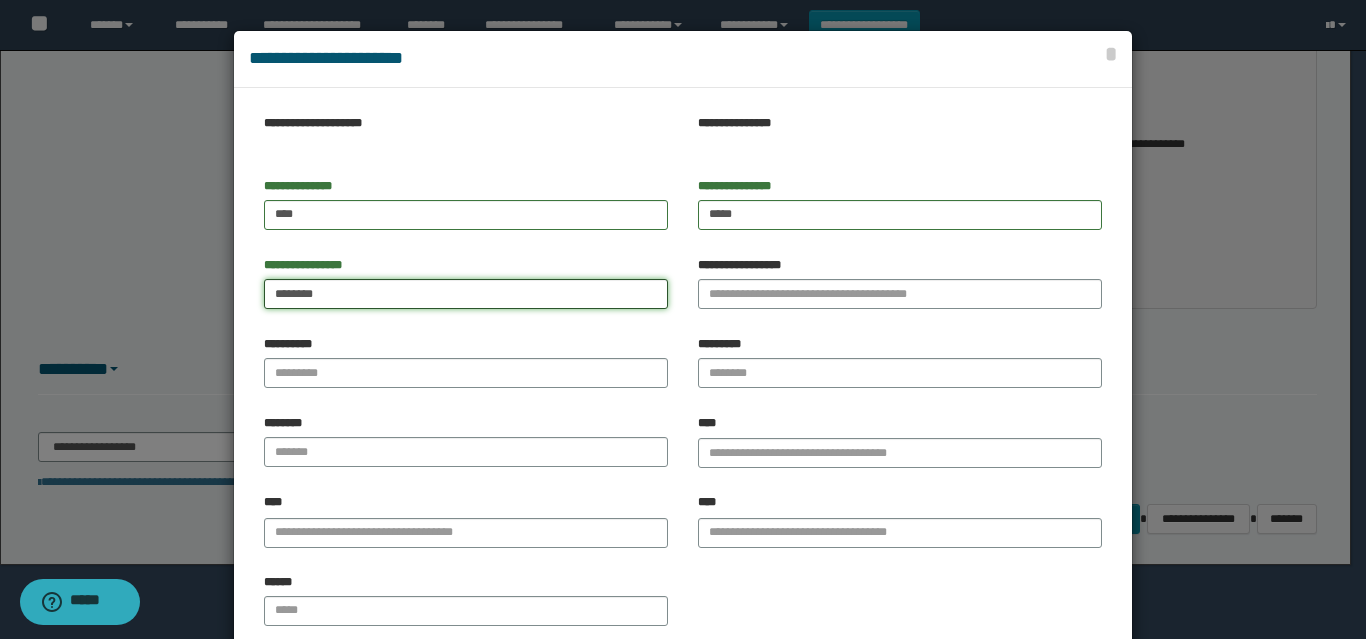 type on "********" 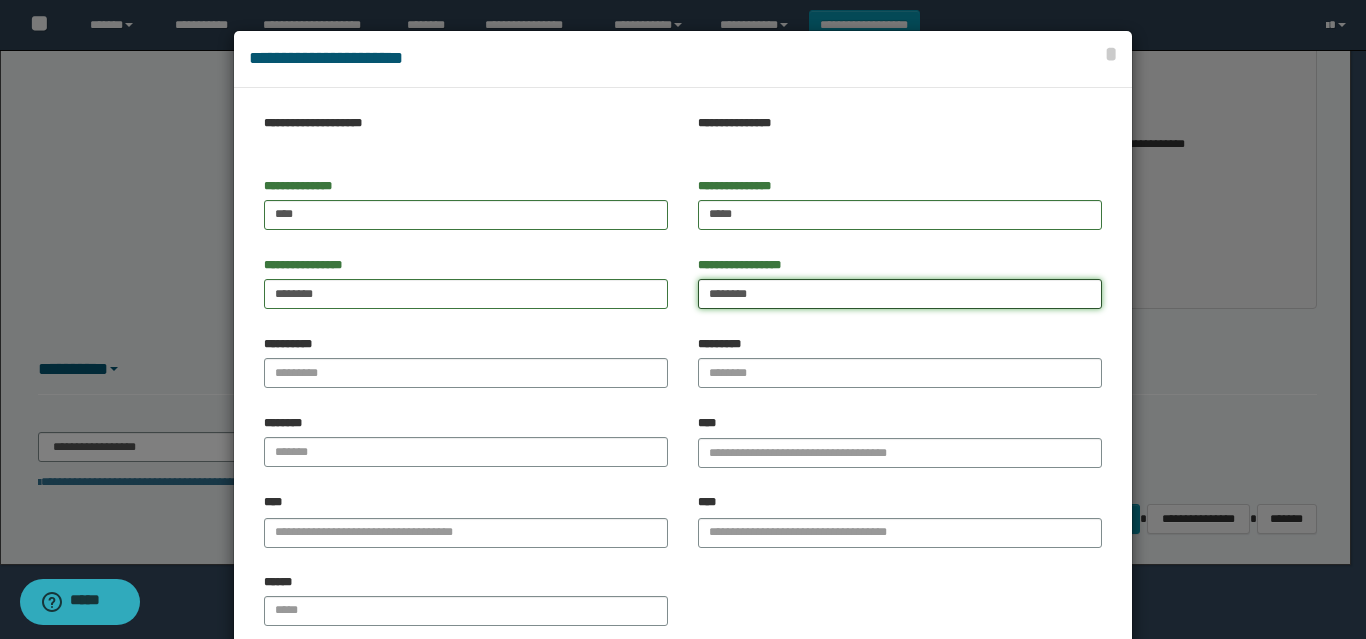 type on "********" 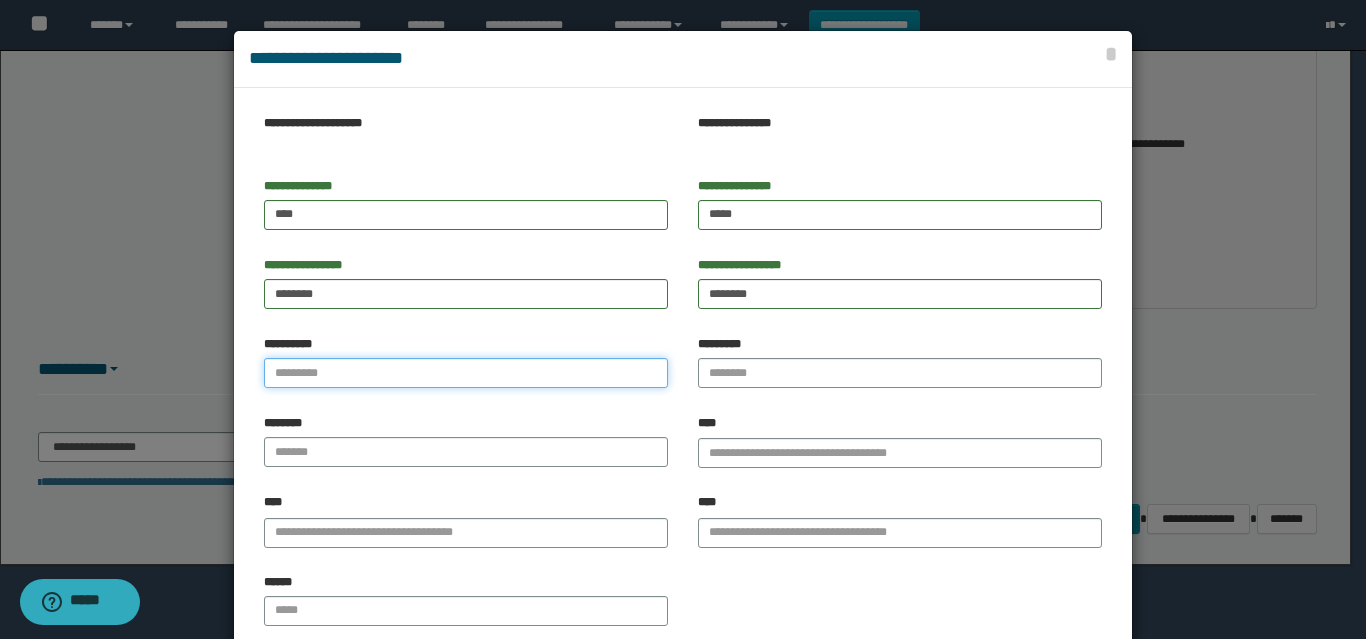 click on "**********" at bounding box center [466, 373] 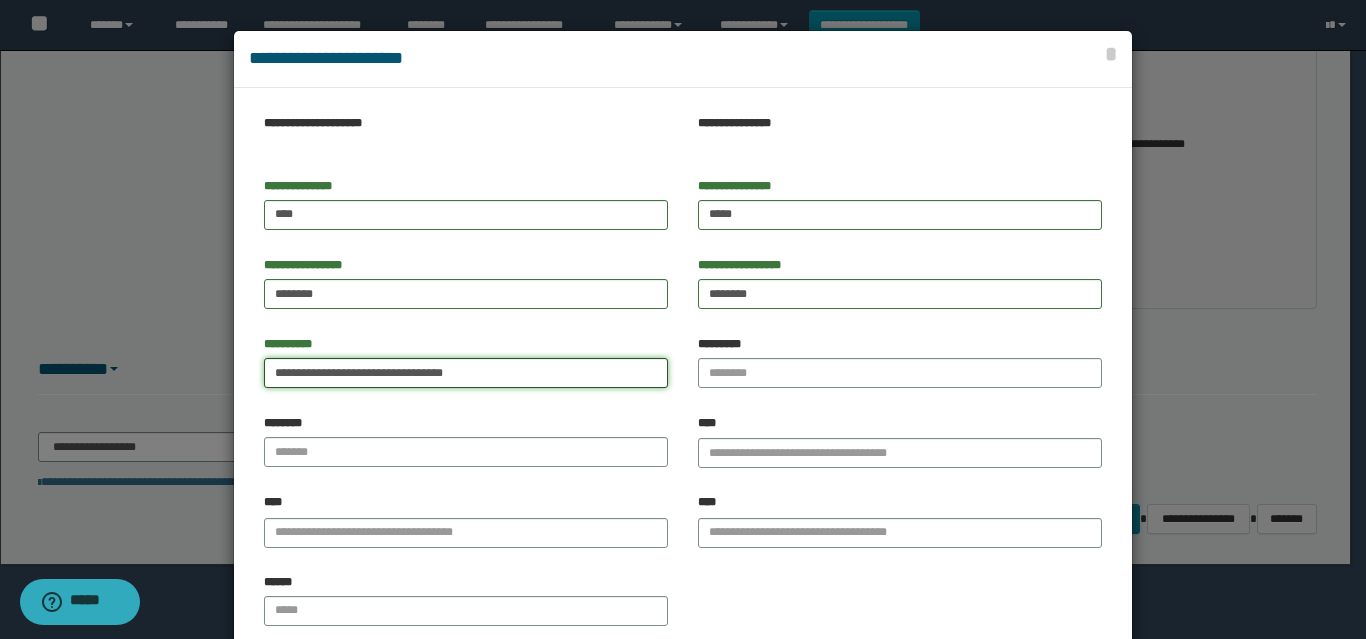 type on "**********" 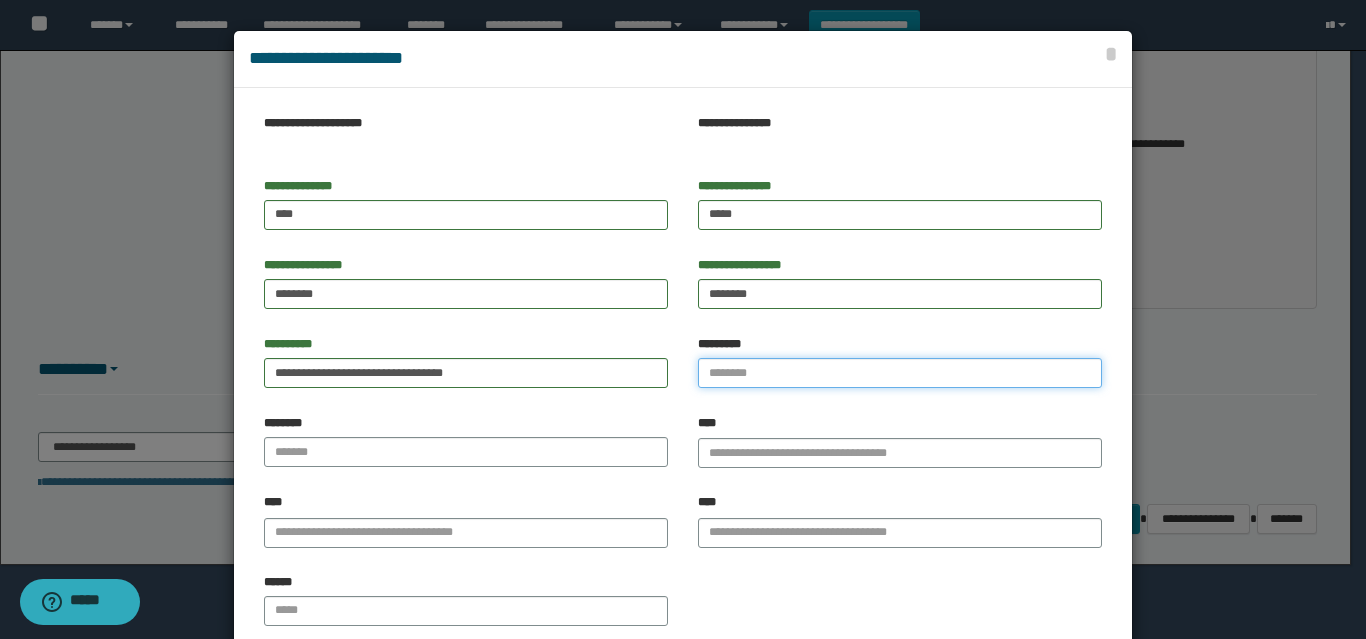 click on "*********" at bounding box center (900, 373) 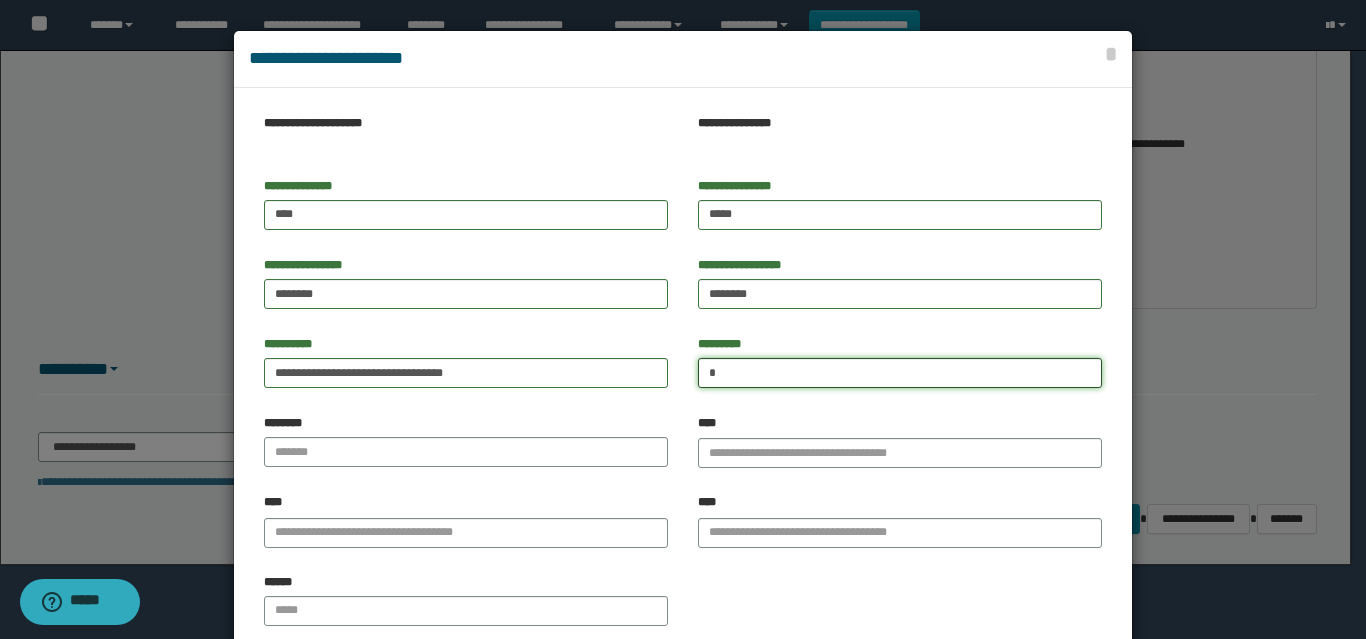 type on "*" 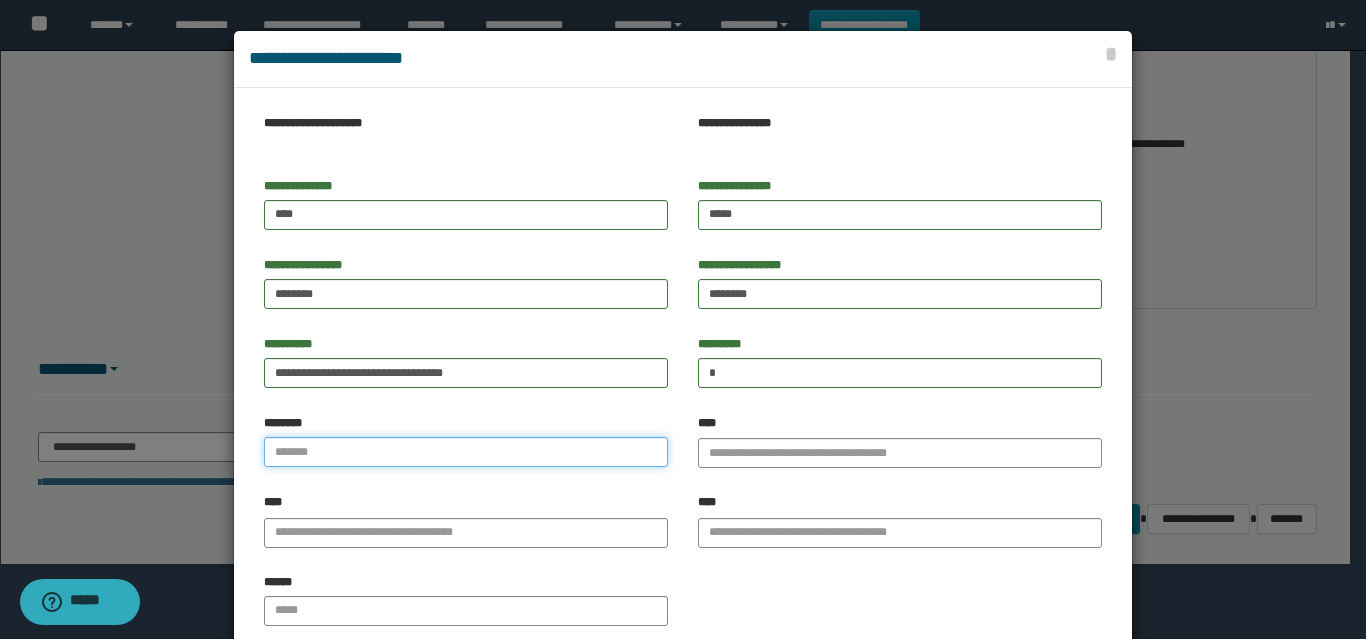 click at bounding box center (466, 452) 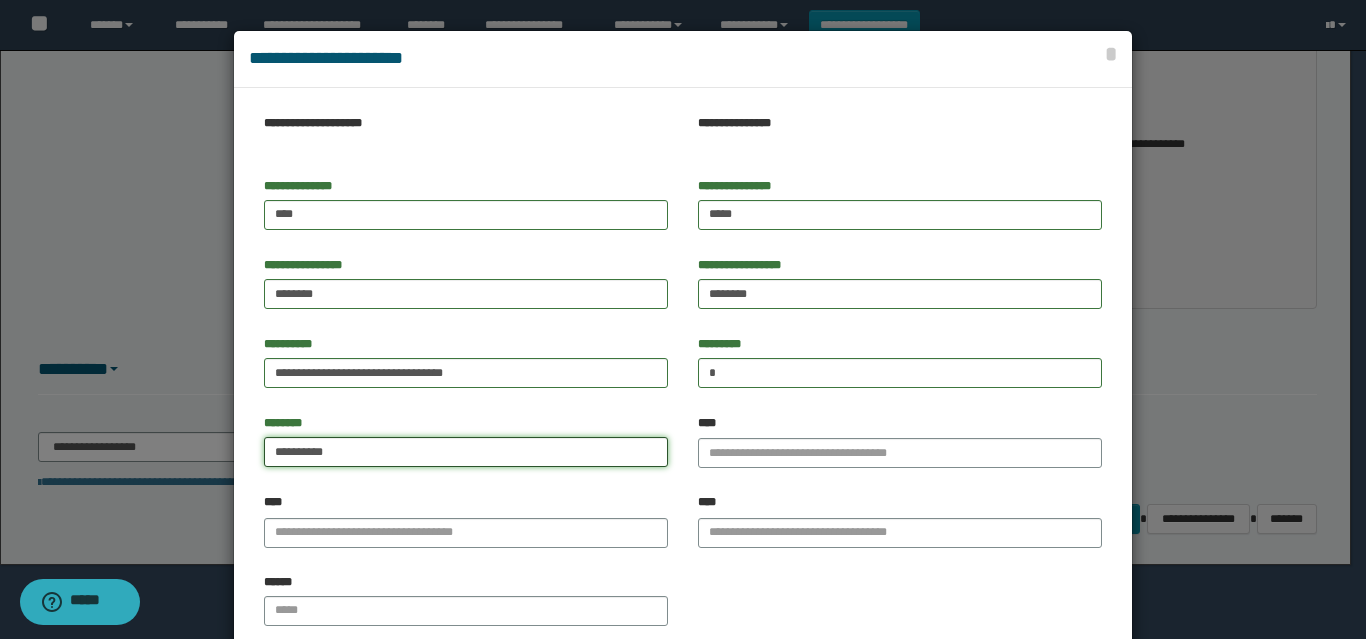 type on "**********" 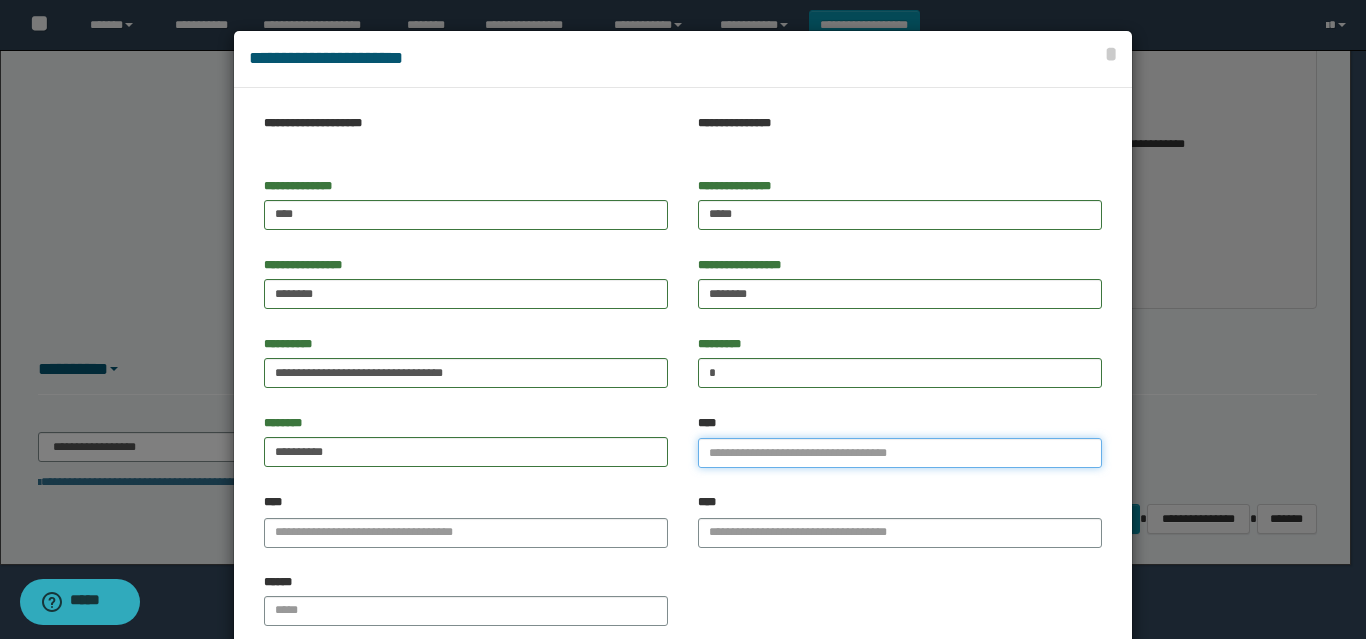 click on "****" at bounding box center [900, 453] 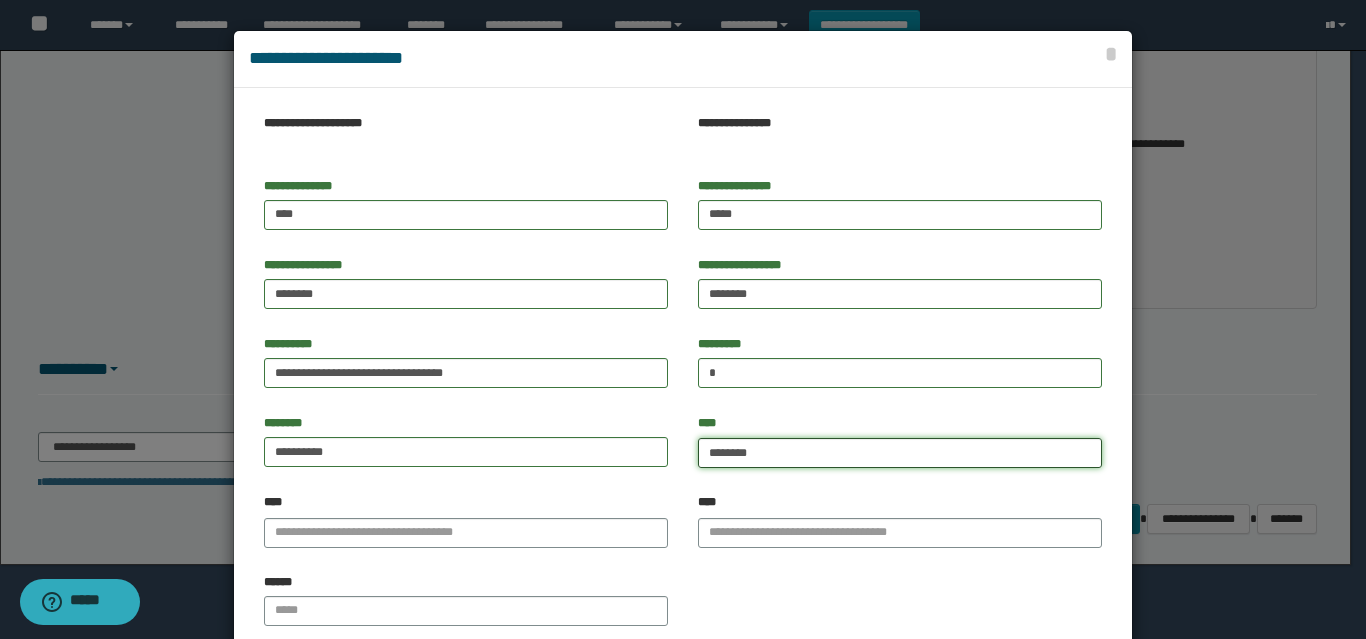 type on "*********" 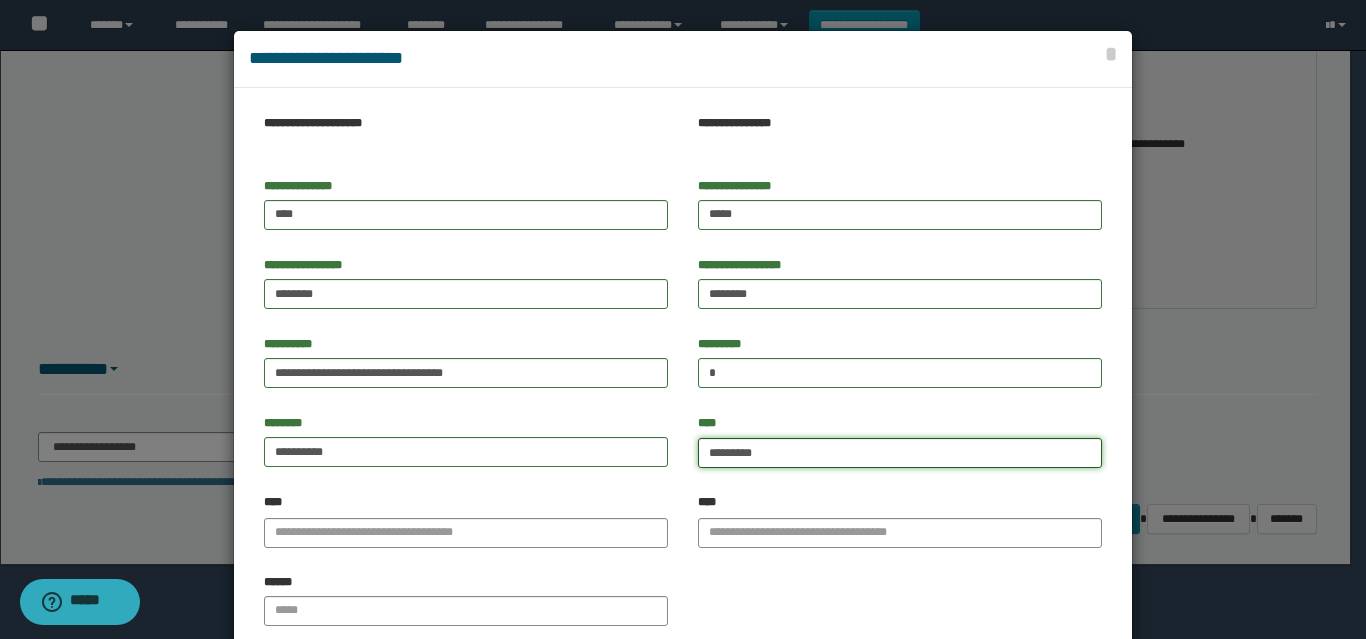 type on "**********" 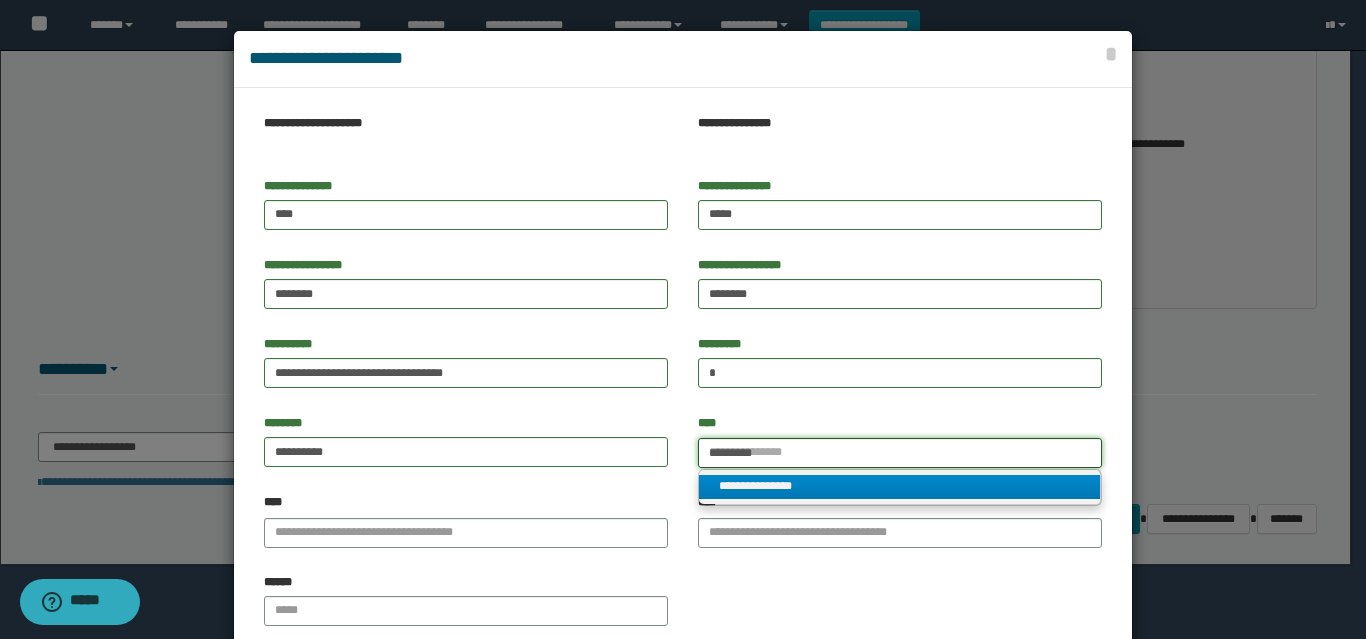 type on "*********" 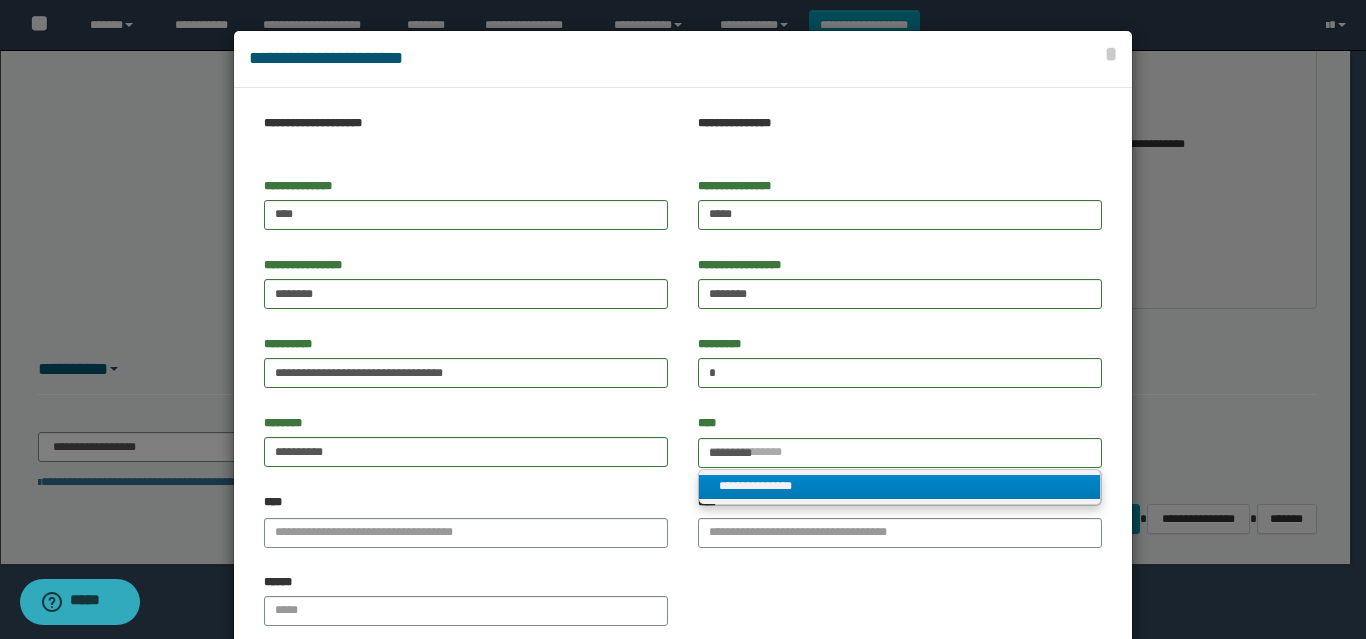 click on "**********" at bounding box center (899, 486) 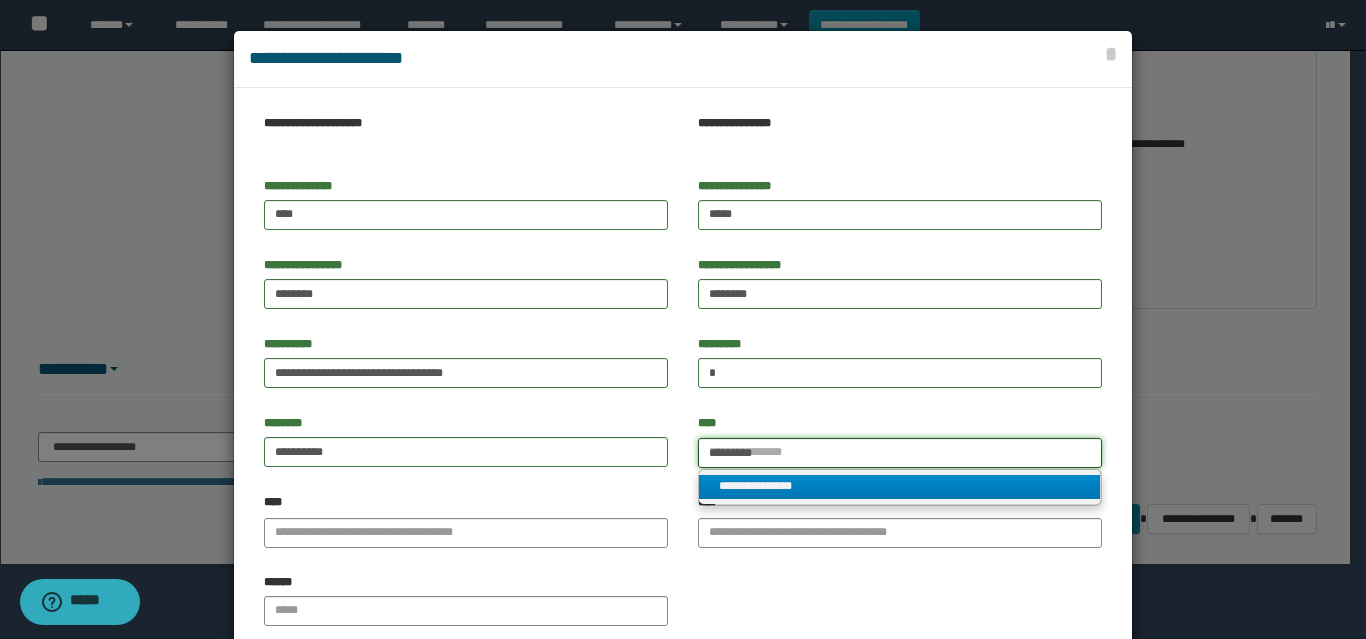 type 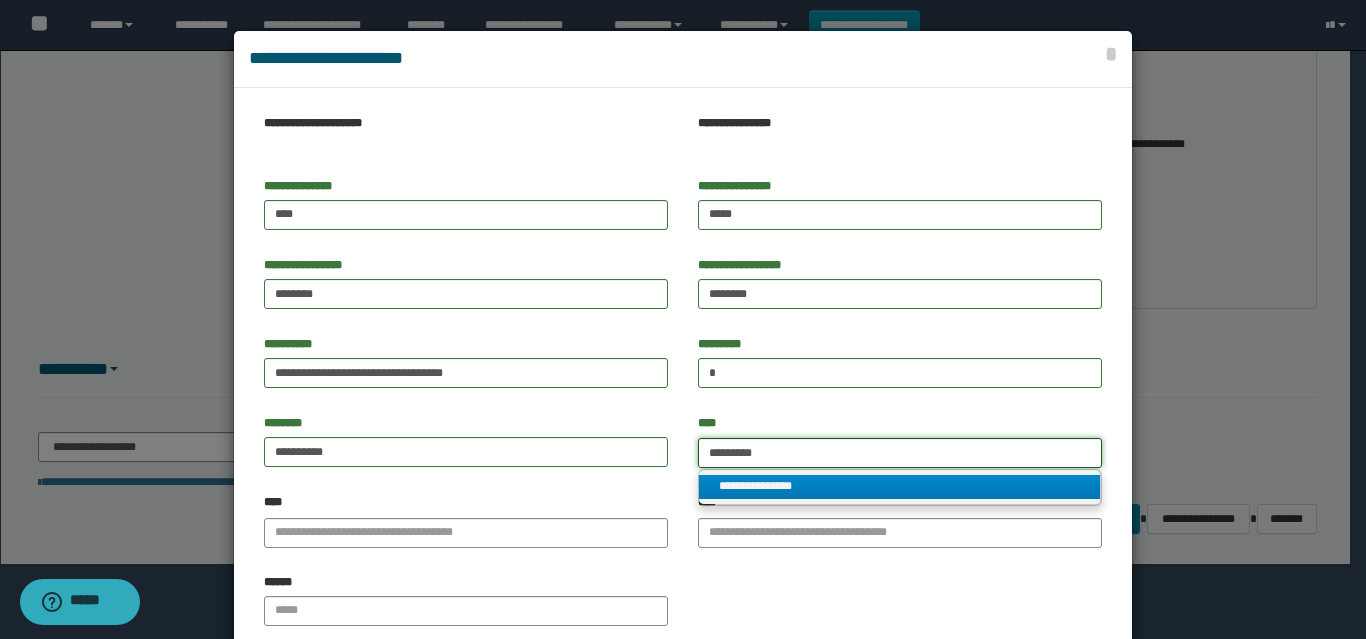 type on "**********" 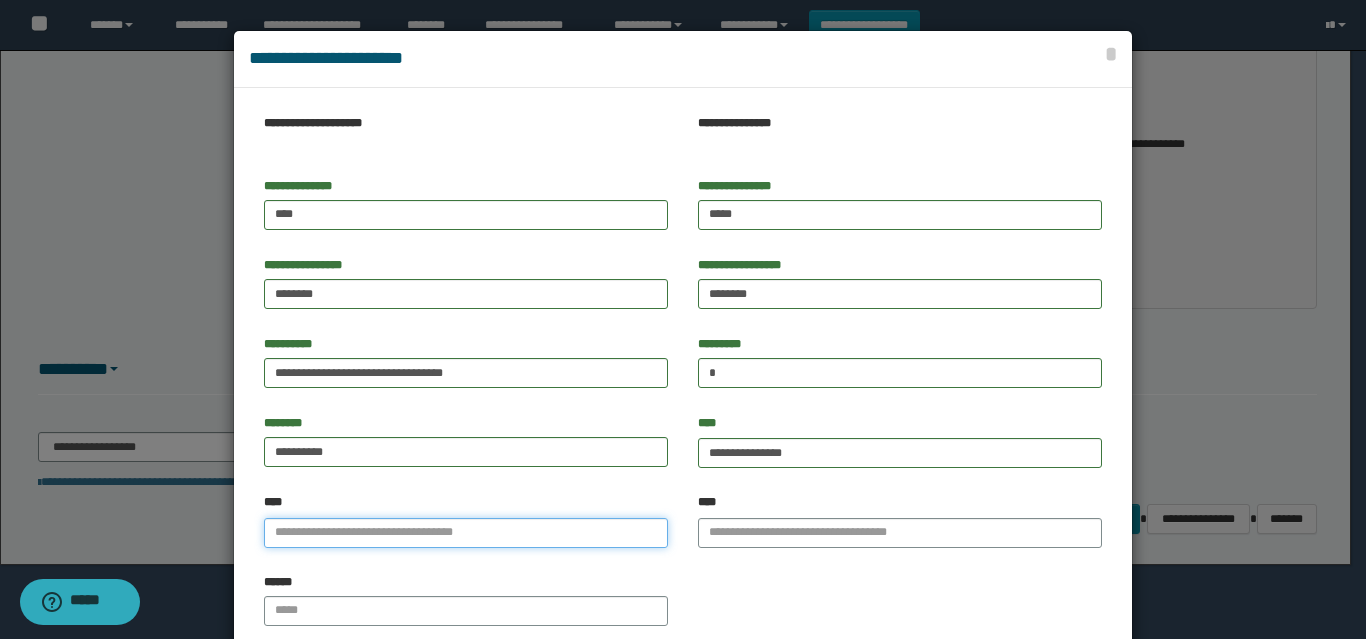 click on "****" at bounding box center [466, 533] 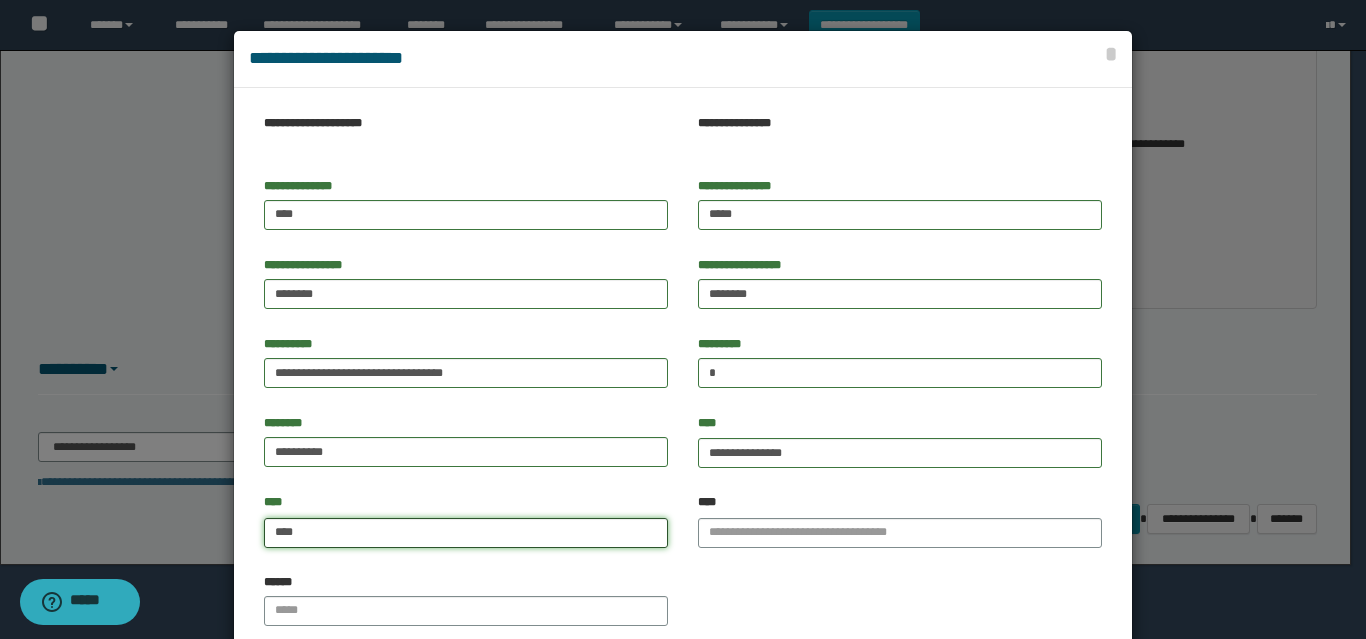 type on "*****" 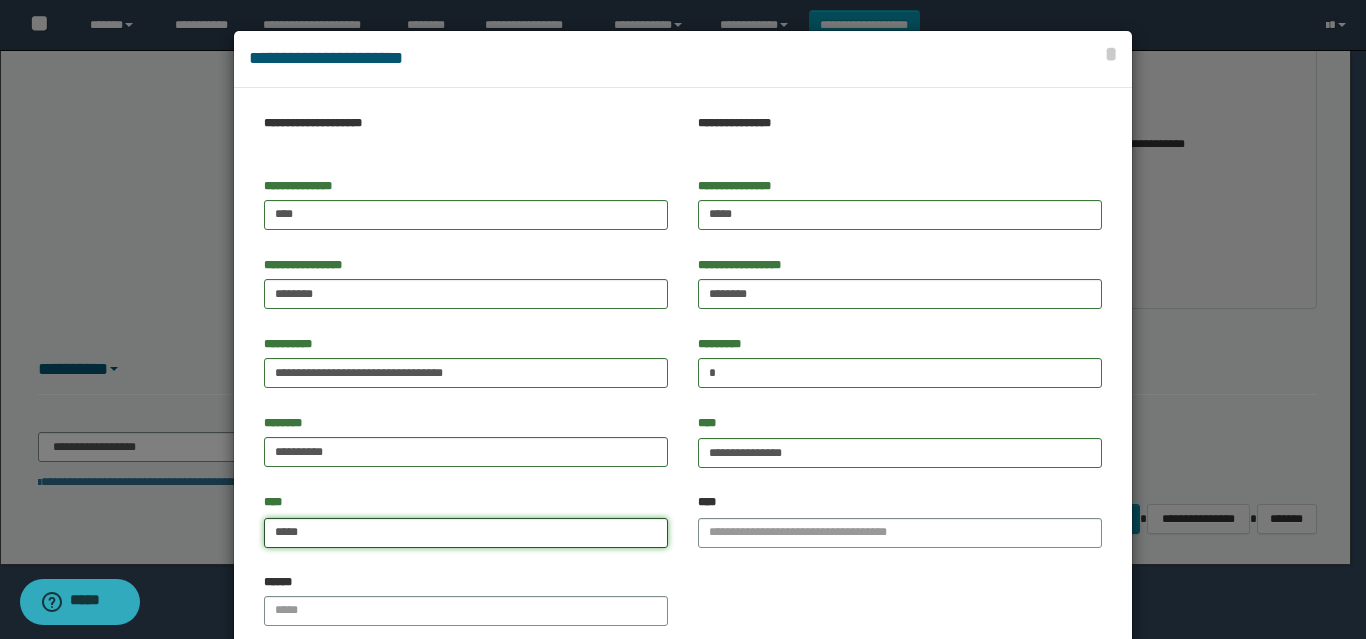 type on "*****" 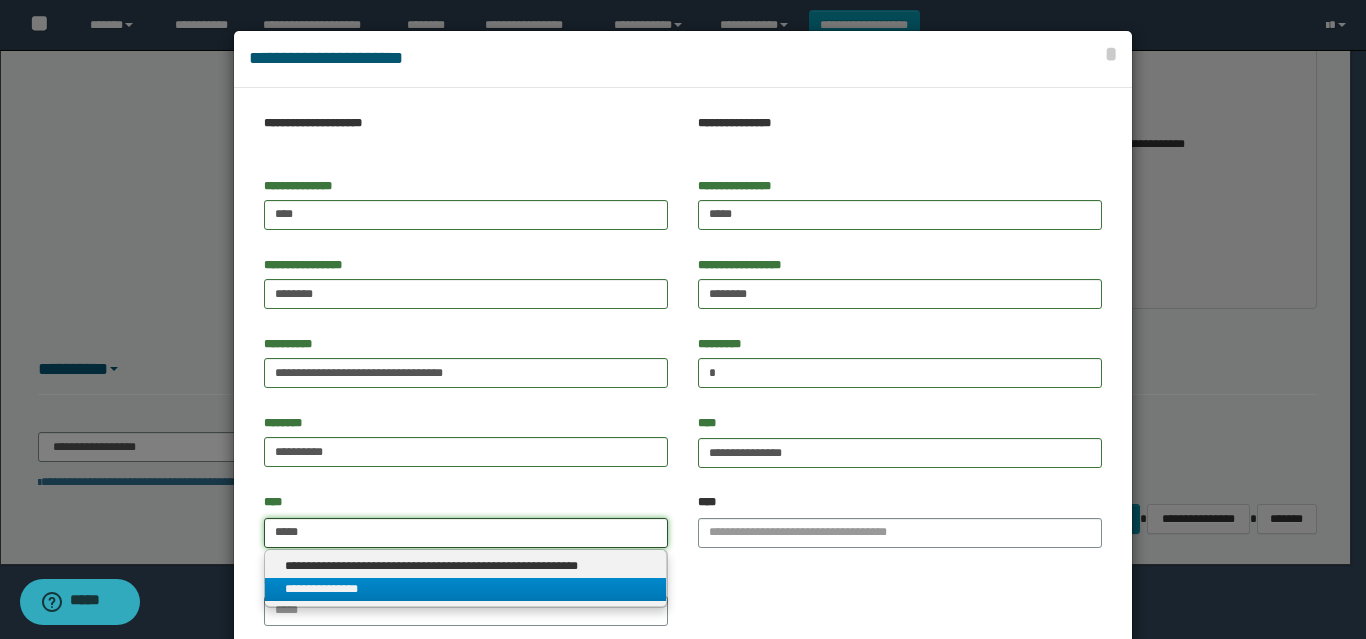 type on "*****" 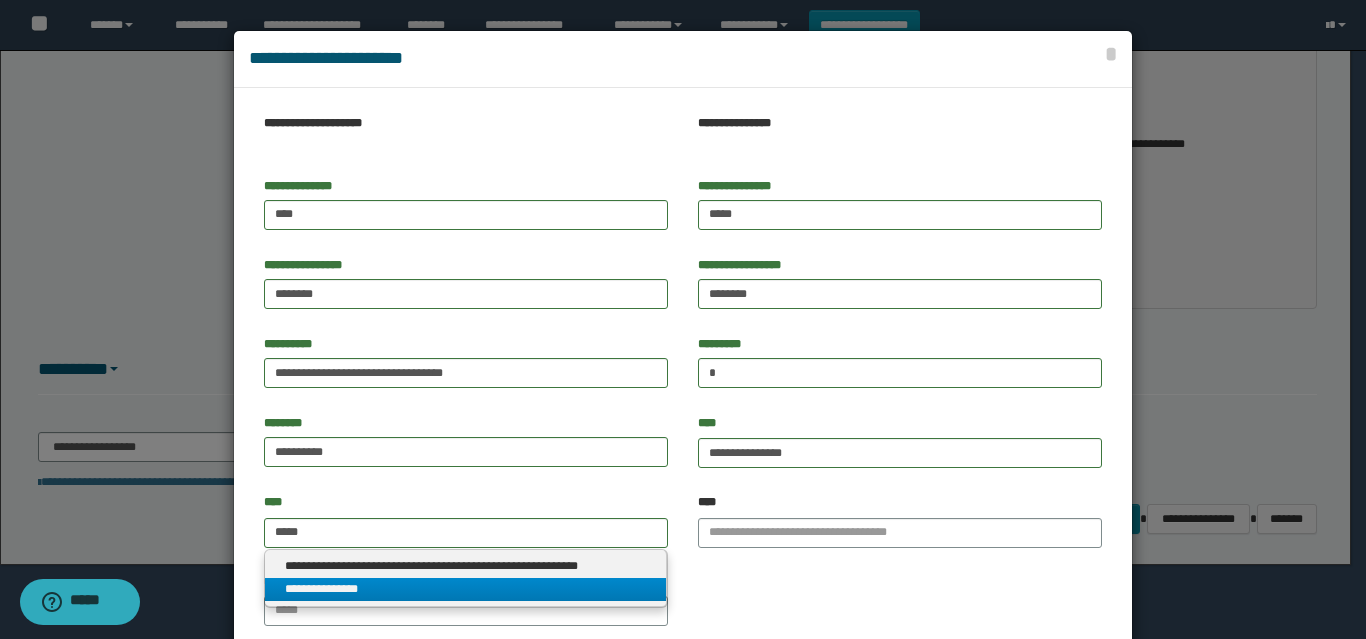 click on "**********" at bounding box center [465, 589] 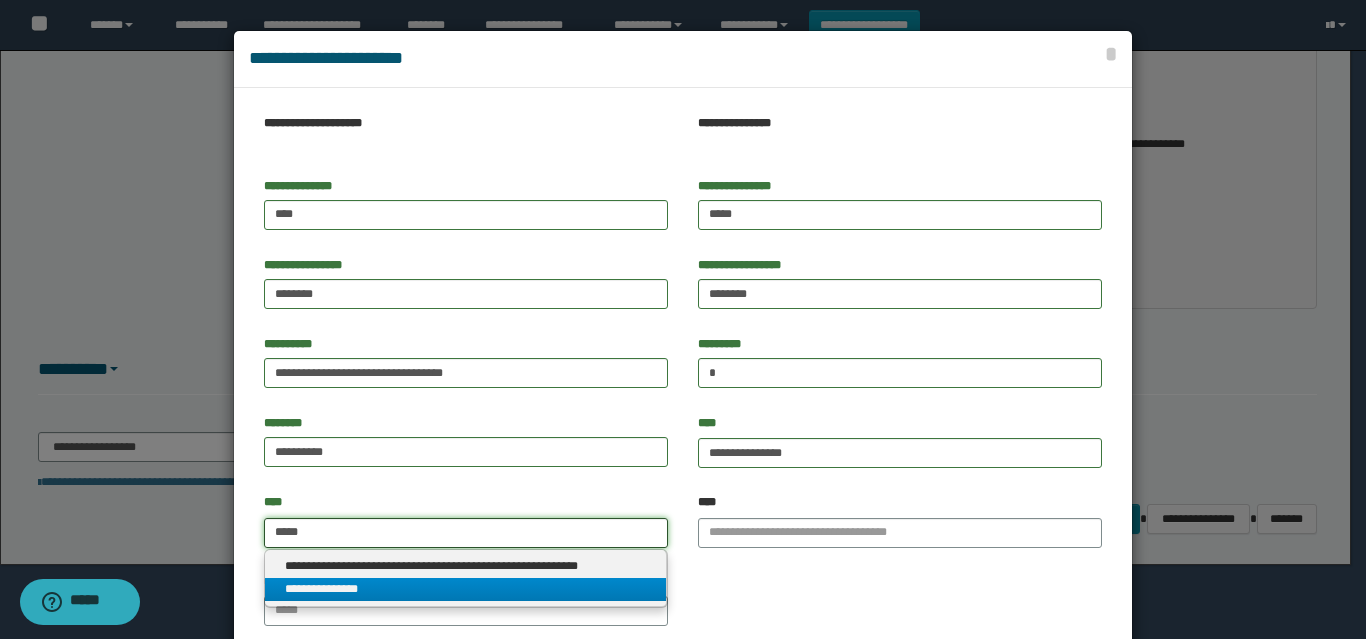 type 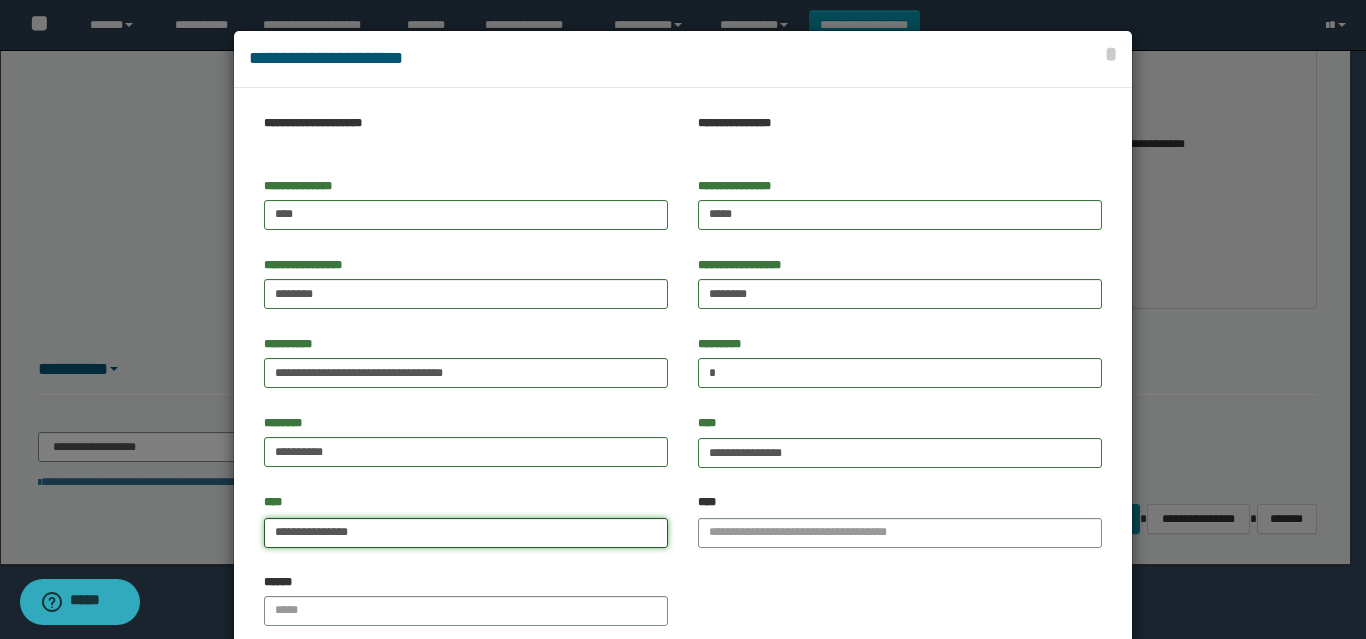 scroll, scrollTop: 121, scrollLeft: 0, axis: vertical 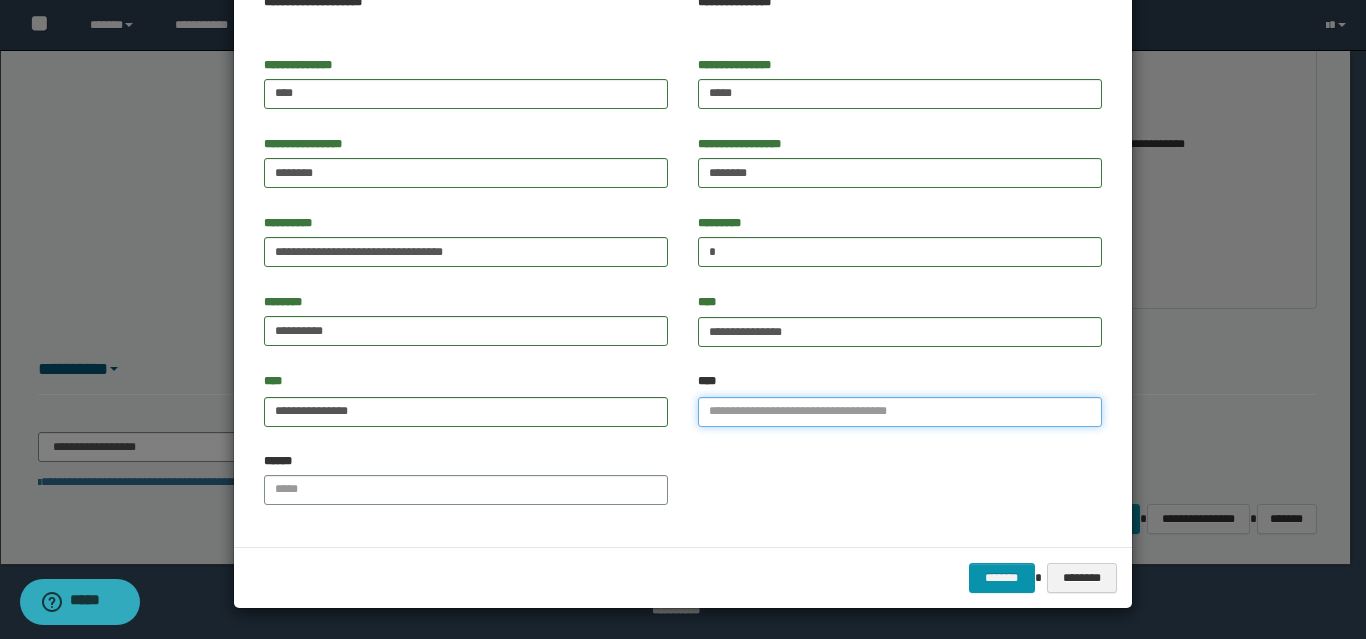 click on "****" at bounding box center (900, 412) 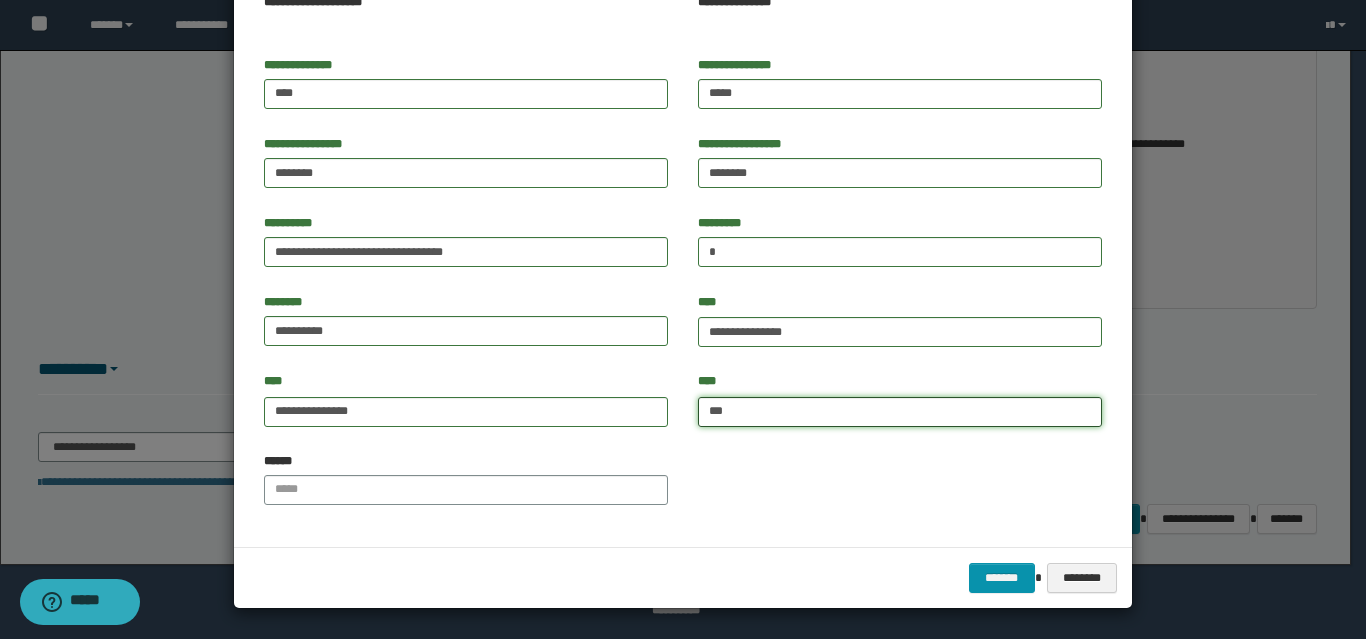 type on "****" 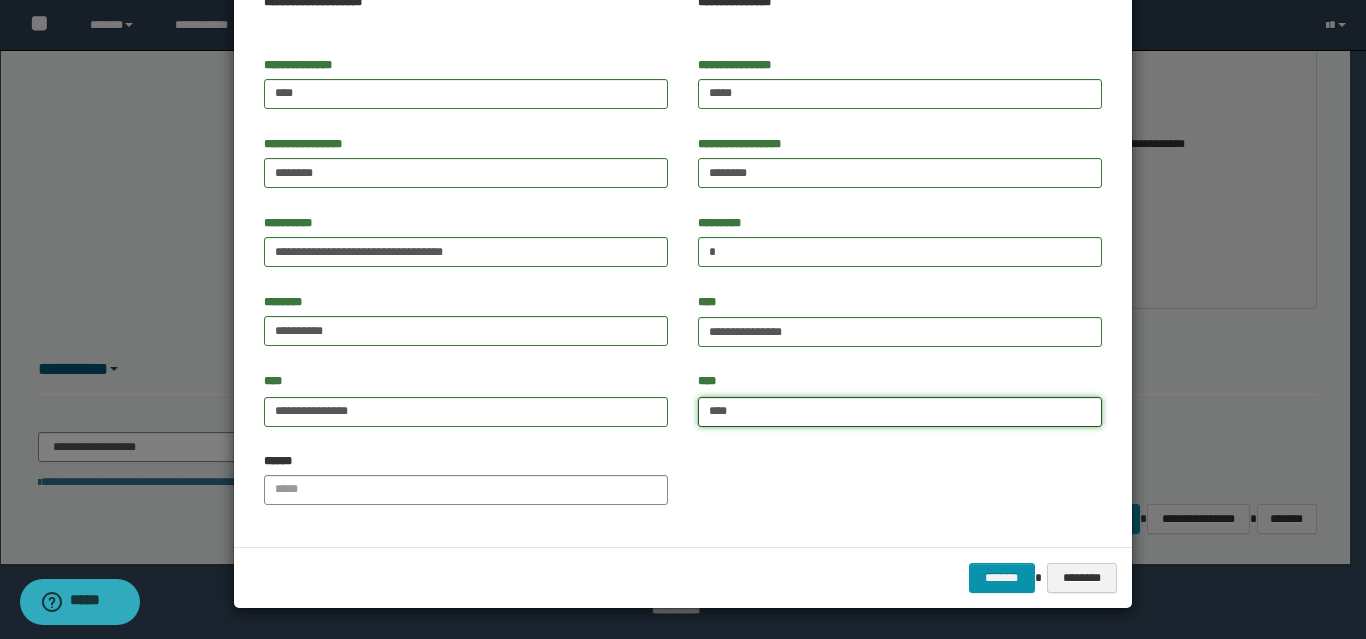 type on "**********" 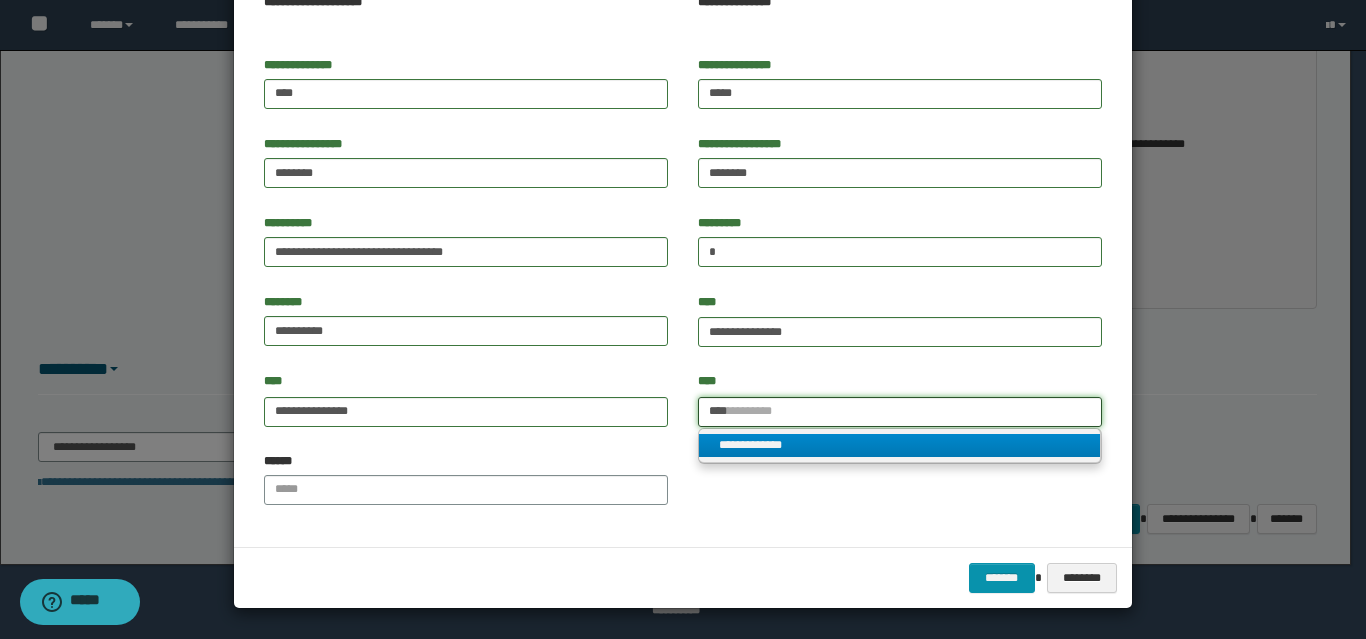 type on "****" 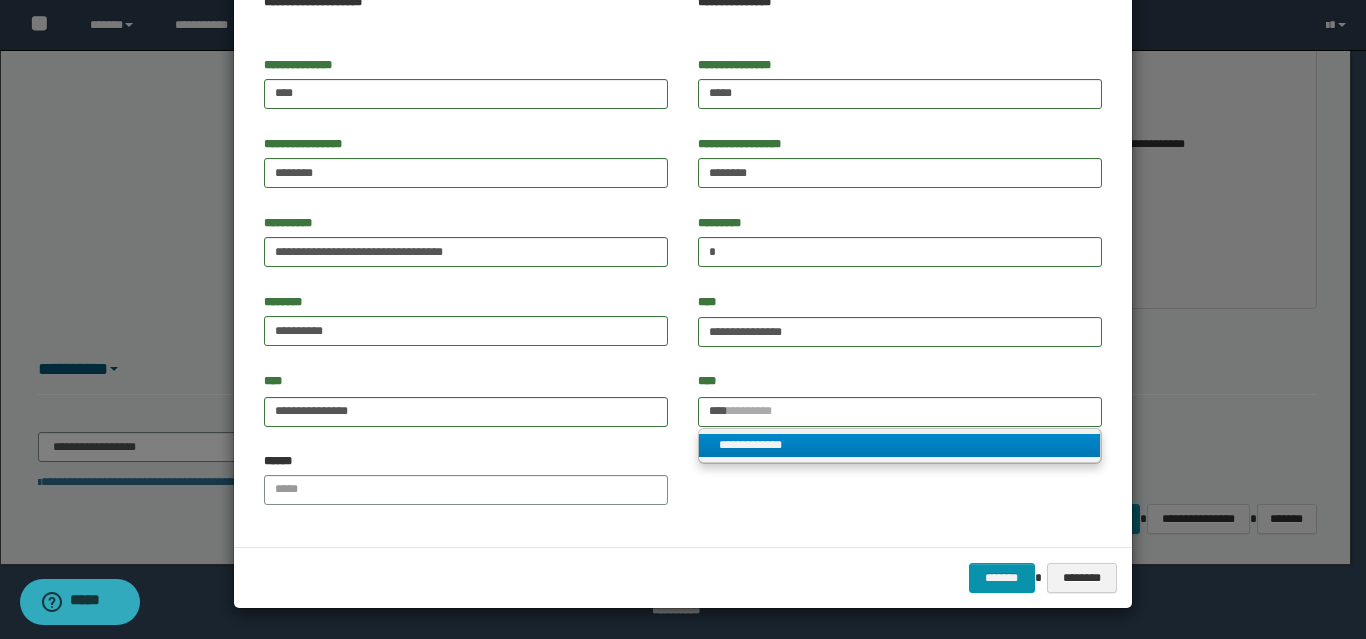 click on "**********" at bounding box center [899, 445] 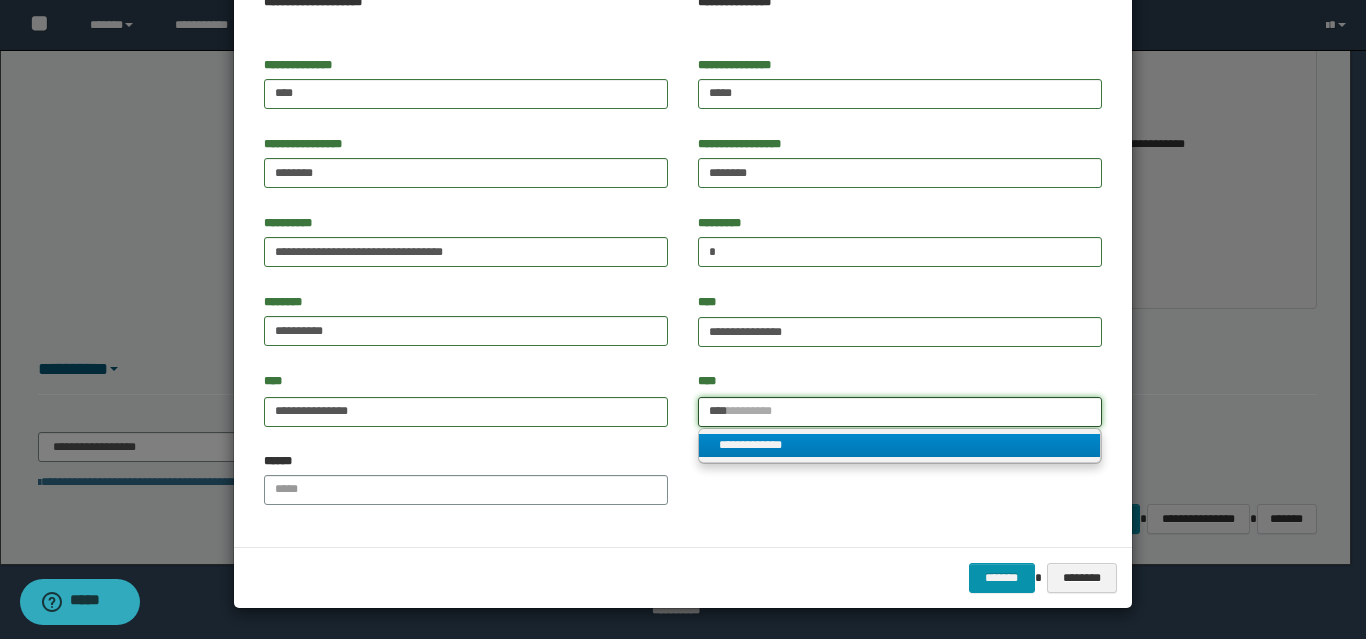 type 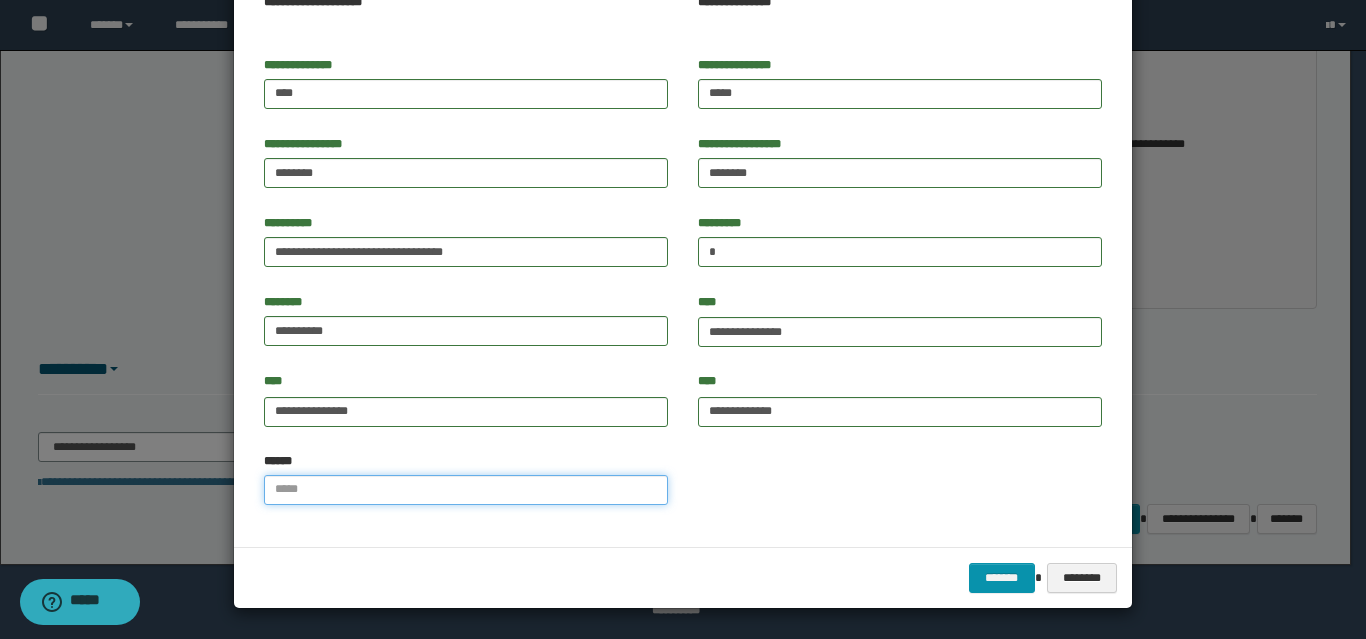 click on "******" at bounding box center (466, 490) 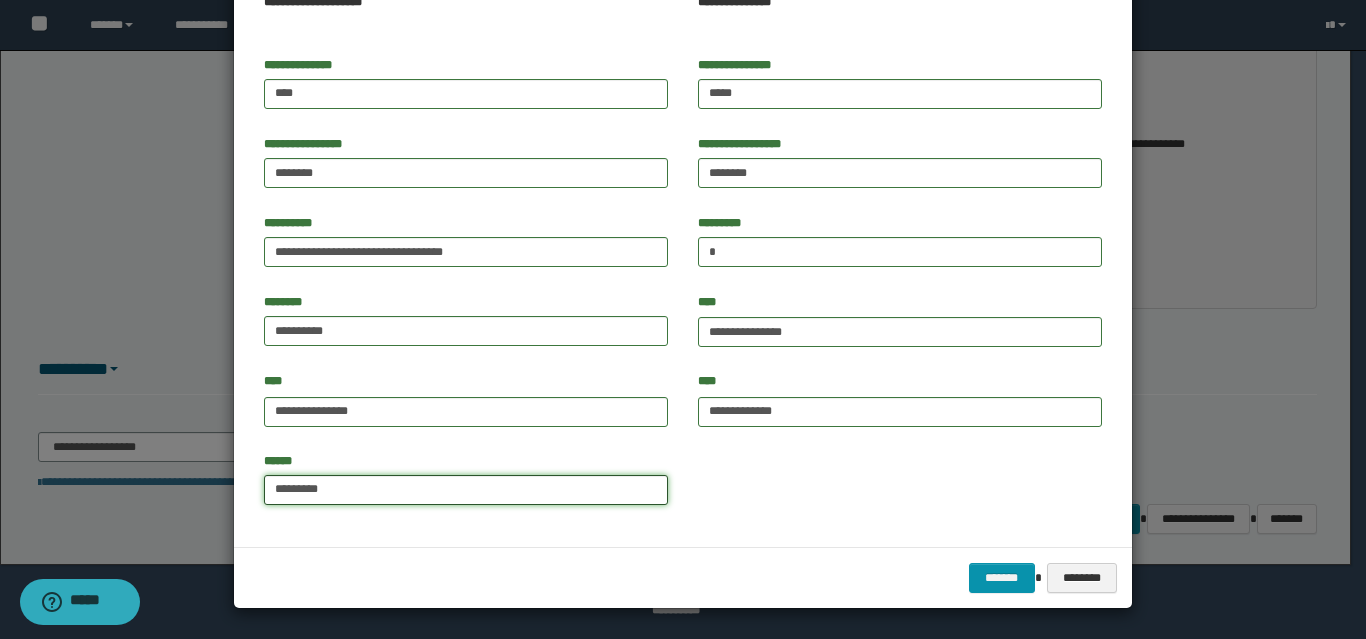 type on "*********" 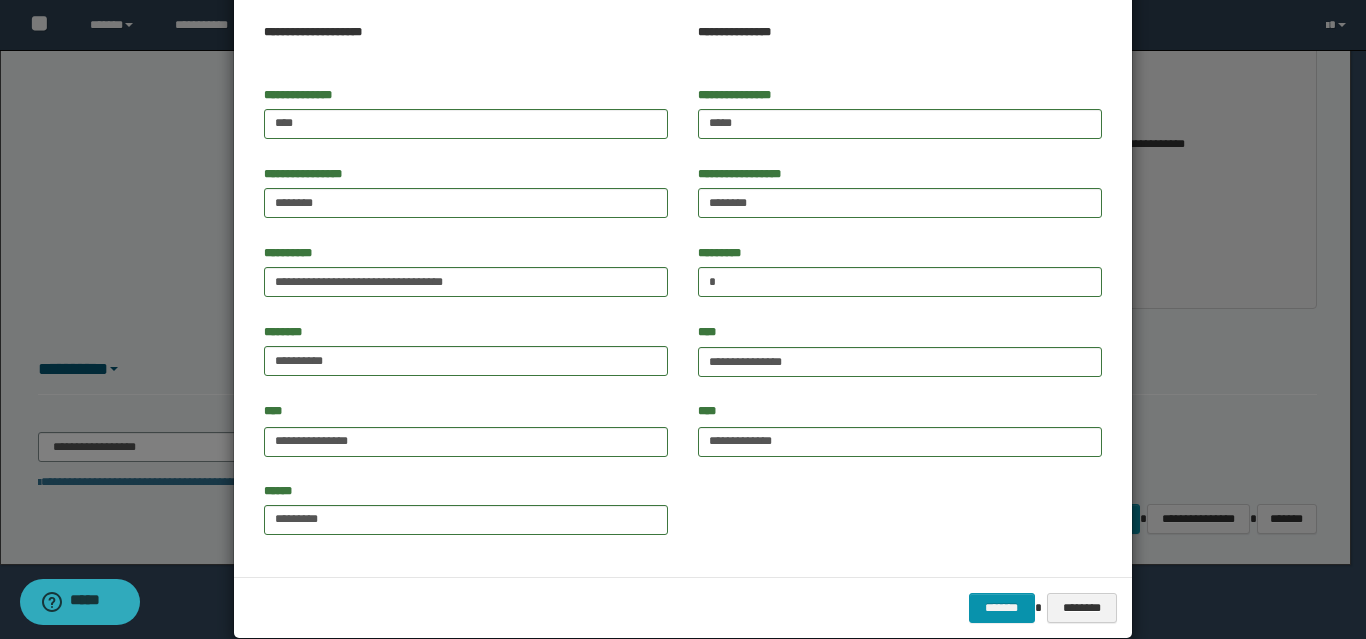 scroll, scrollTop: 121, scrollLeft: 0, axis: vertical 